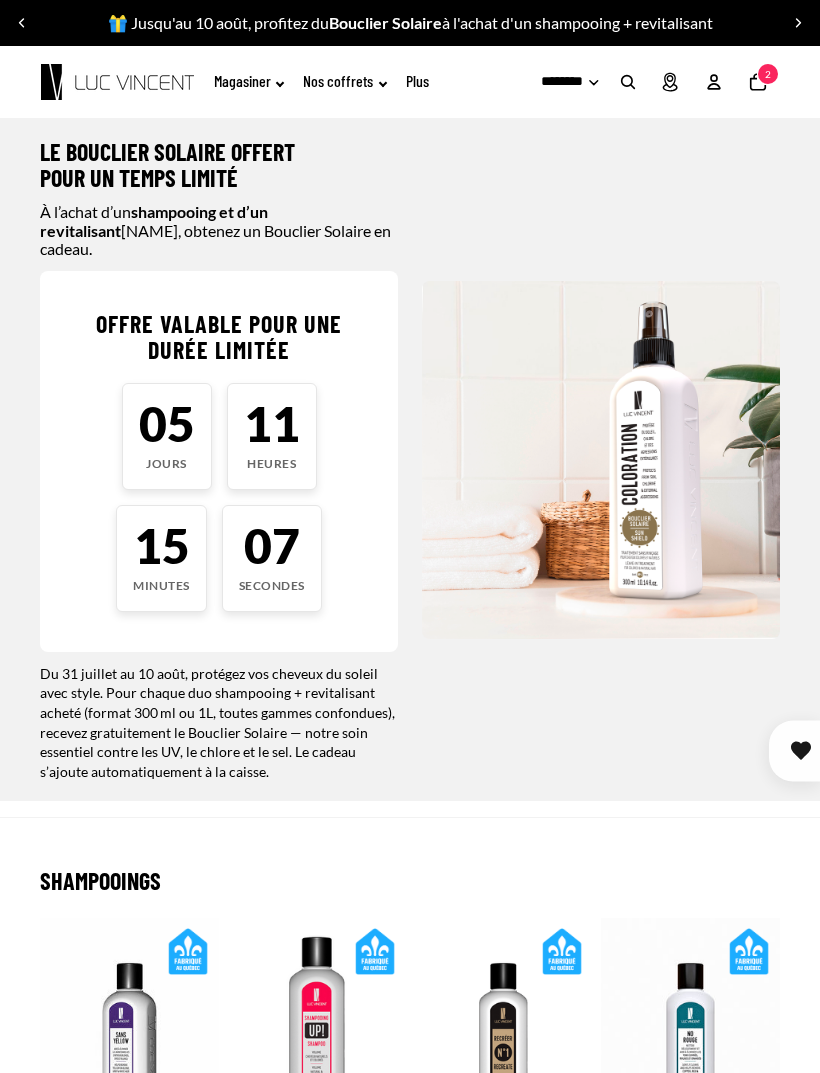scroll, scrollTop: 0, scrollLeft: 0, axis: both 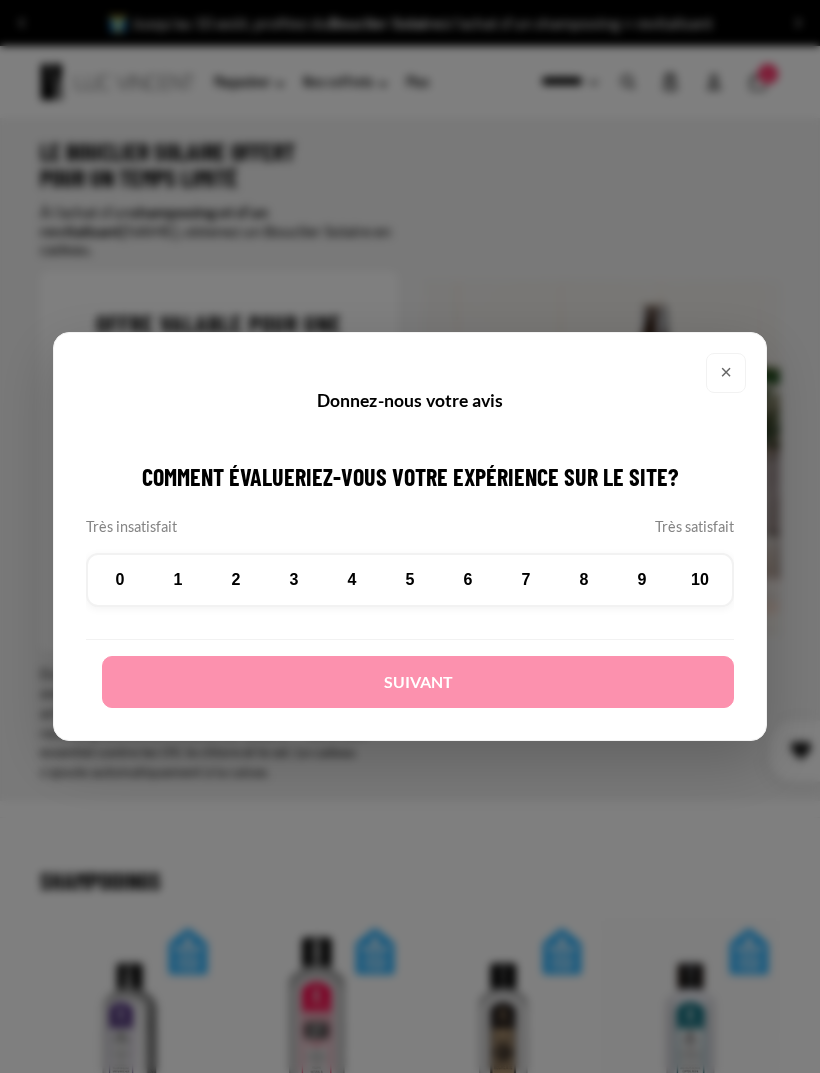 click on "×" at bounding box center (726, 373) 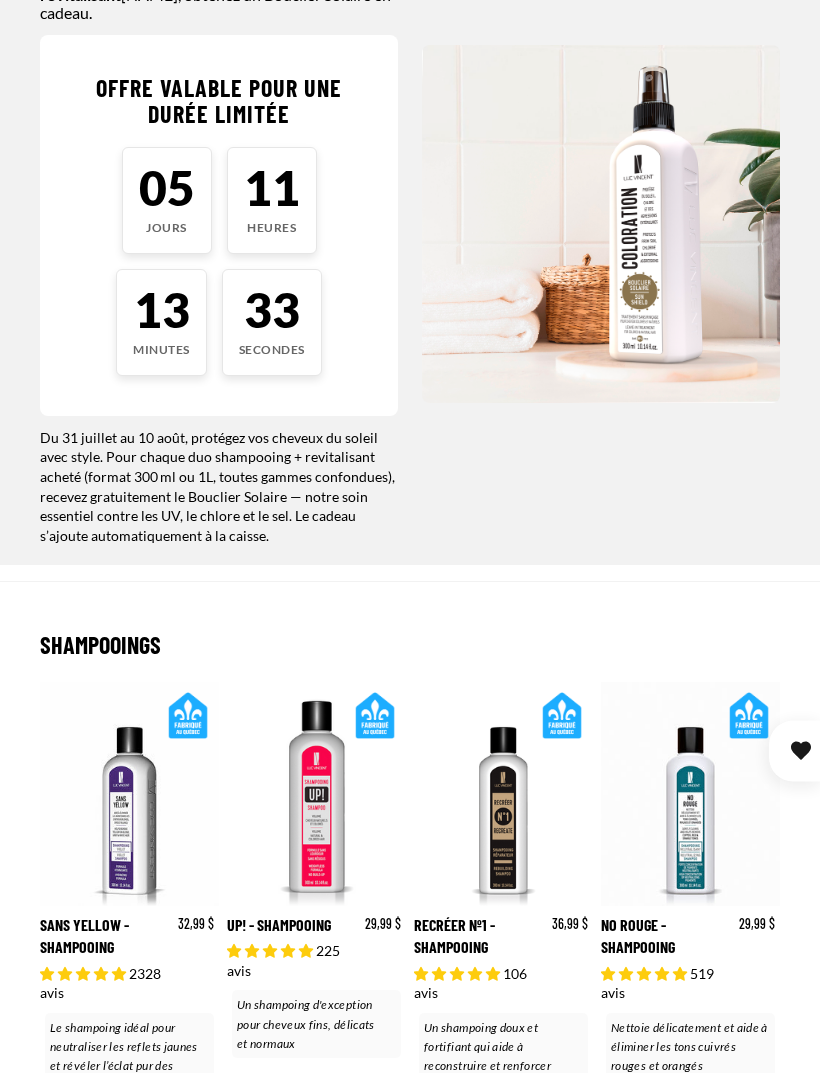 scroll, scrollTop: 237, scrollLeft: 0, axis: vertical 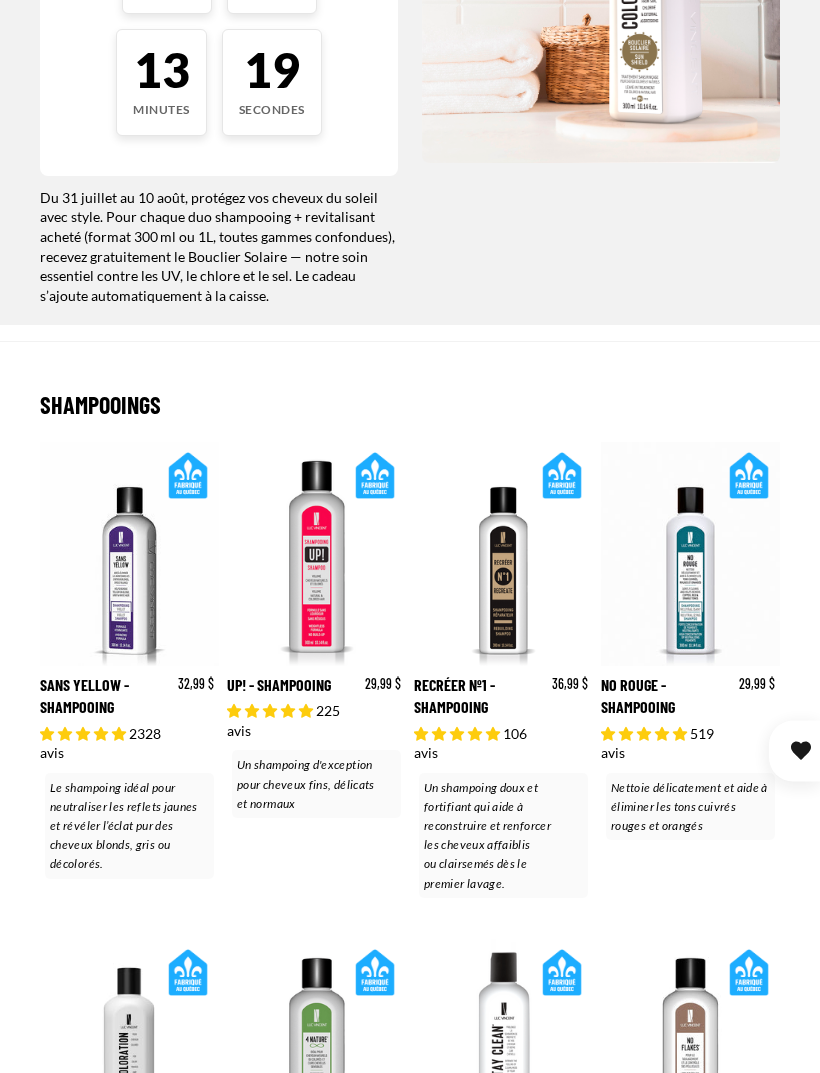 click on "Sans Yellow - Shampooing" at bounding box center [129, 672] 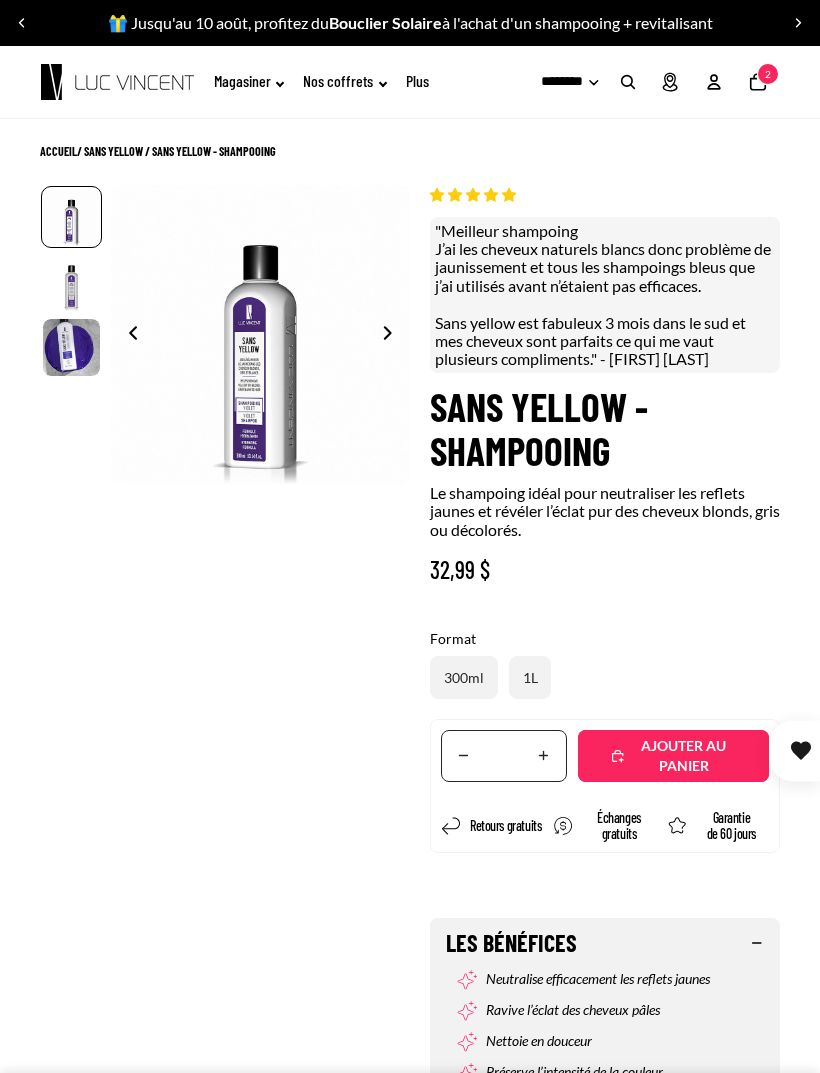scroll, scrollTop: 0, scrollLeft: 0, axis: both 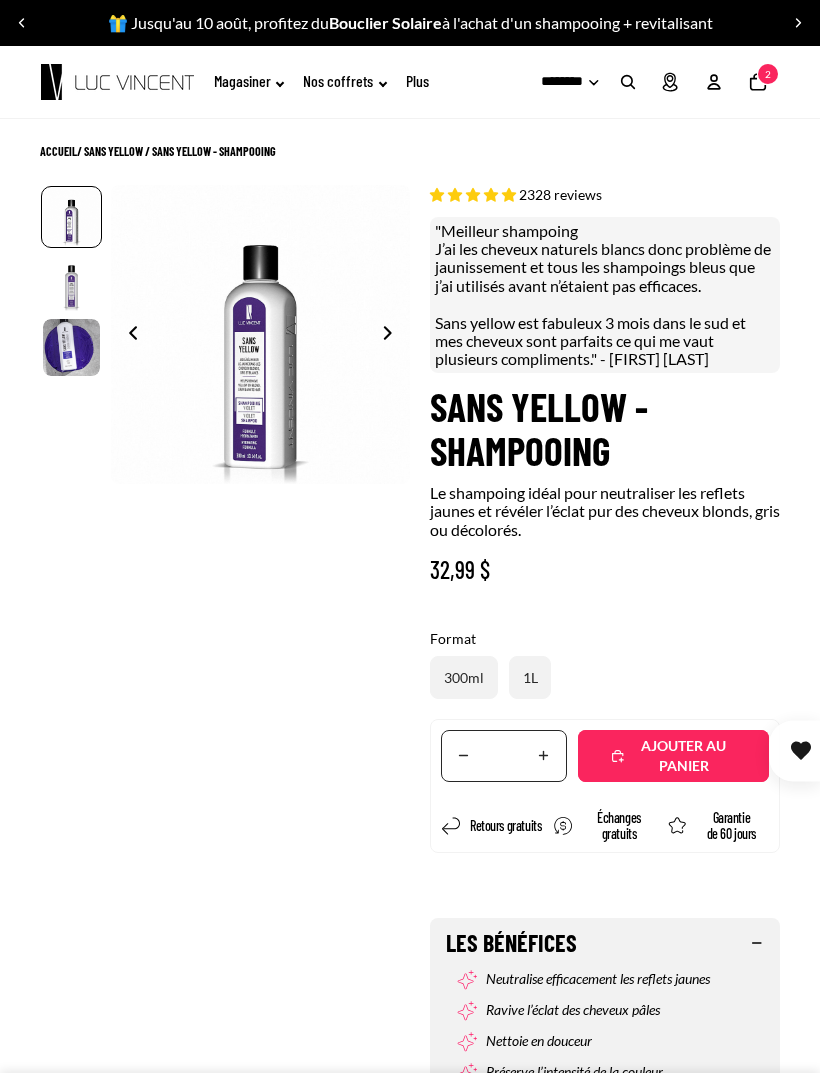 select on "**********" 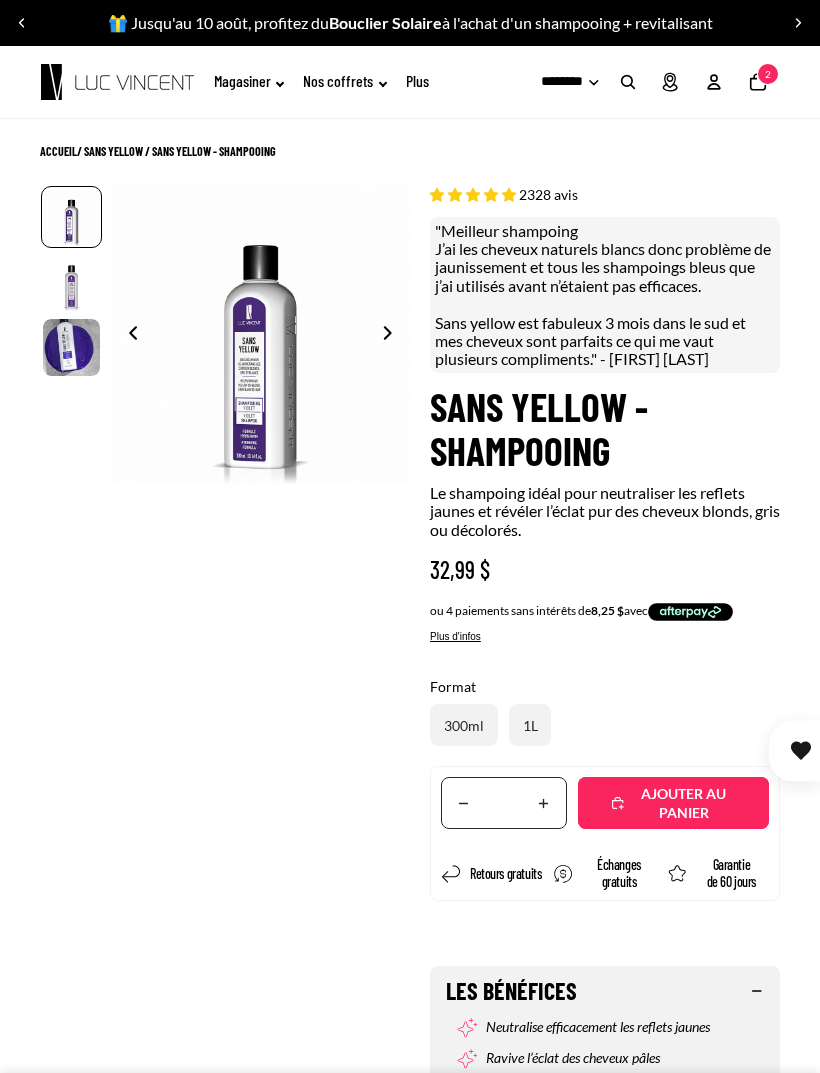 scroll, scrollTop: 0, scrollLeft: 452, axis: horizontal 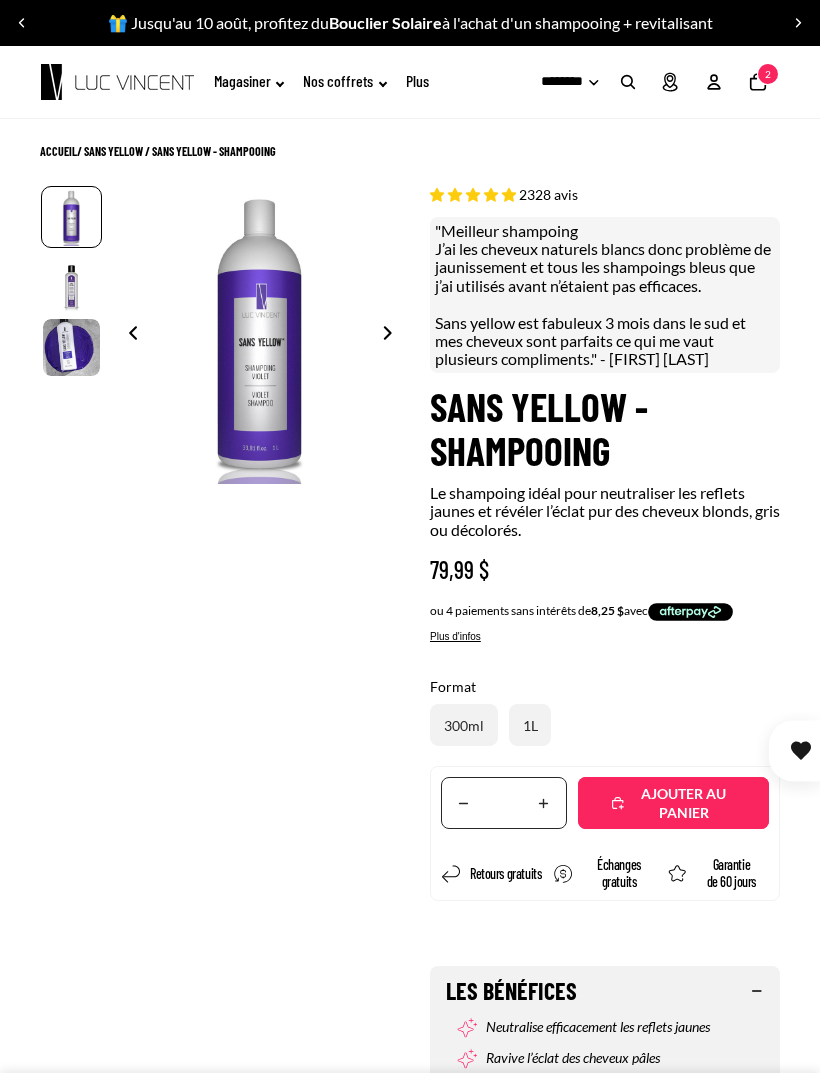 click on "Ajouté" at bounding box center (683, 804) 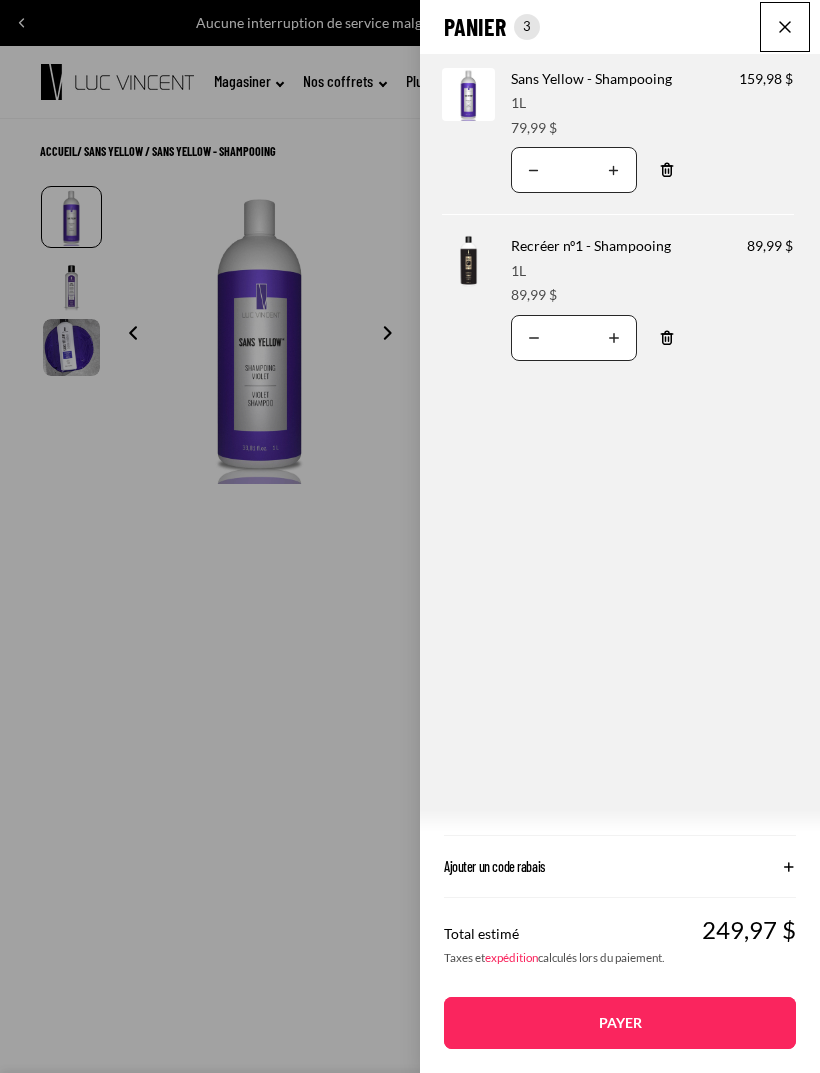click on "Translation missing: fr.accessibility.decrease_quantity" at bounding box center (534, 170) 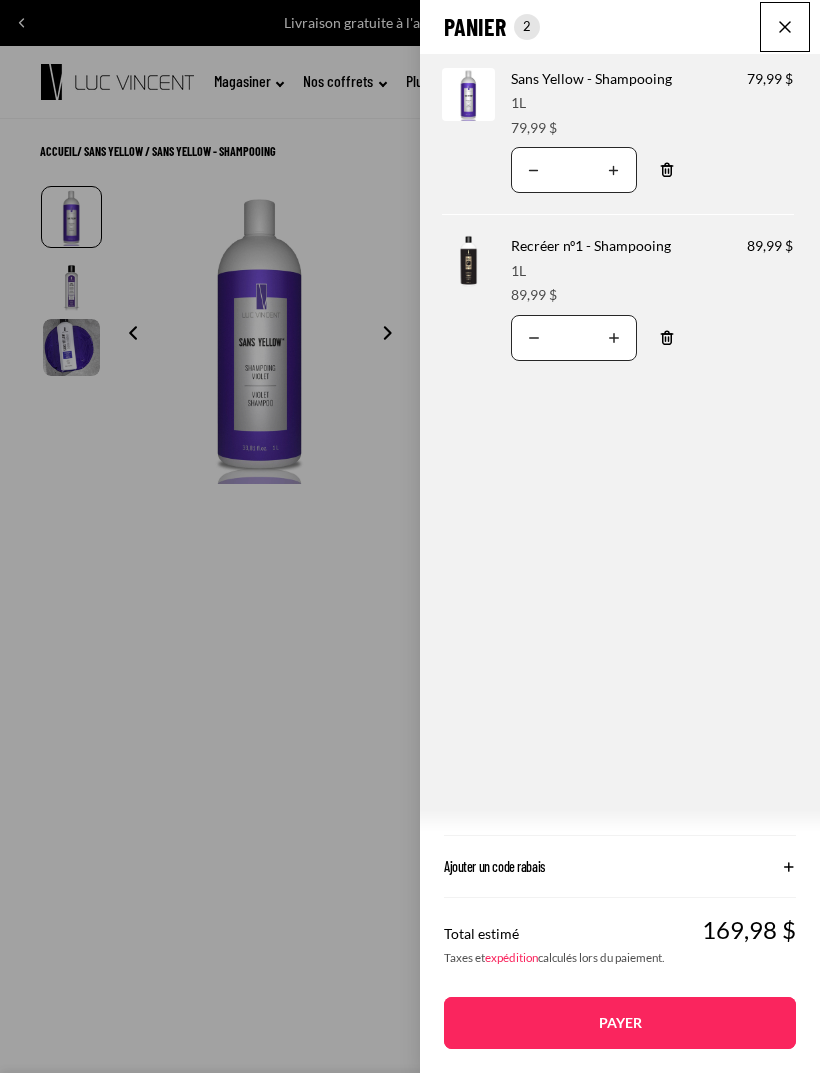 click on "Recréer nº1 - Shampooing" at bounding box center [591, 245] 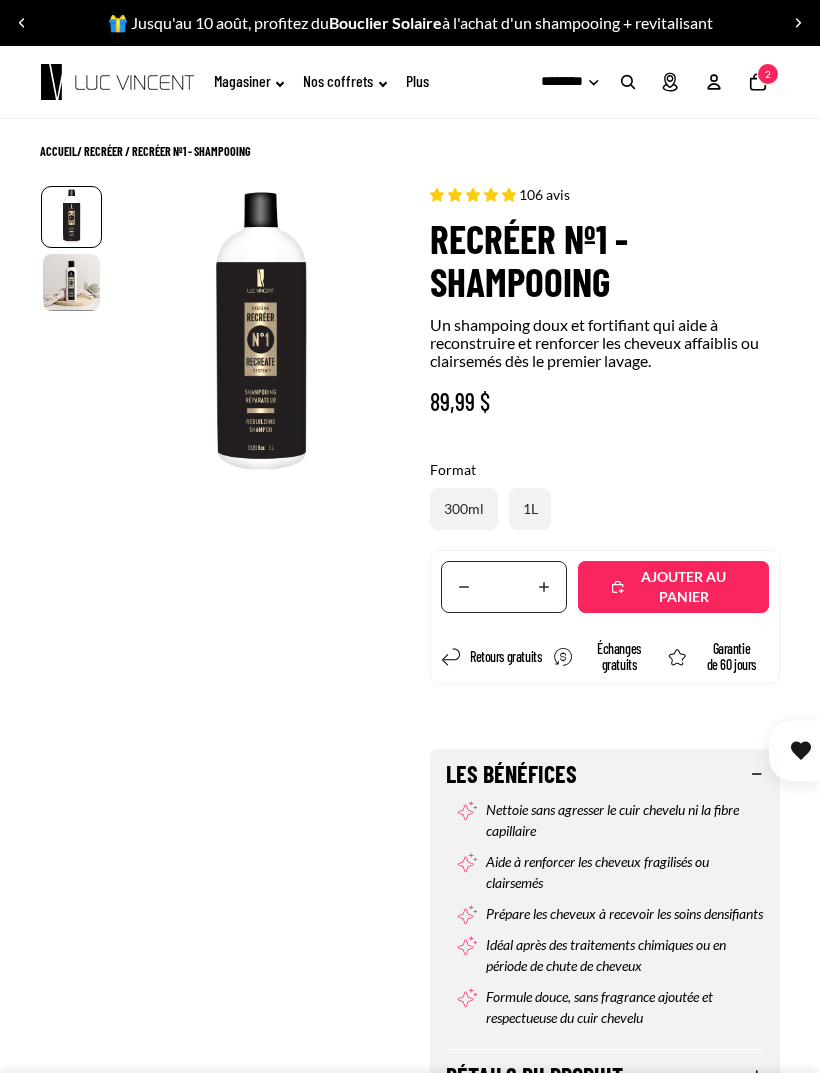 scroll, scrollTop: 0, scrollLeft: 0, axis: both 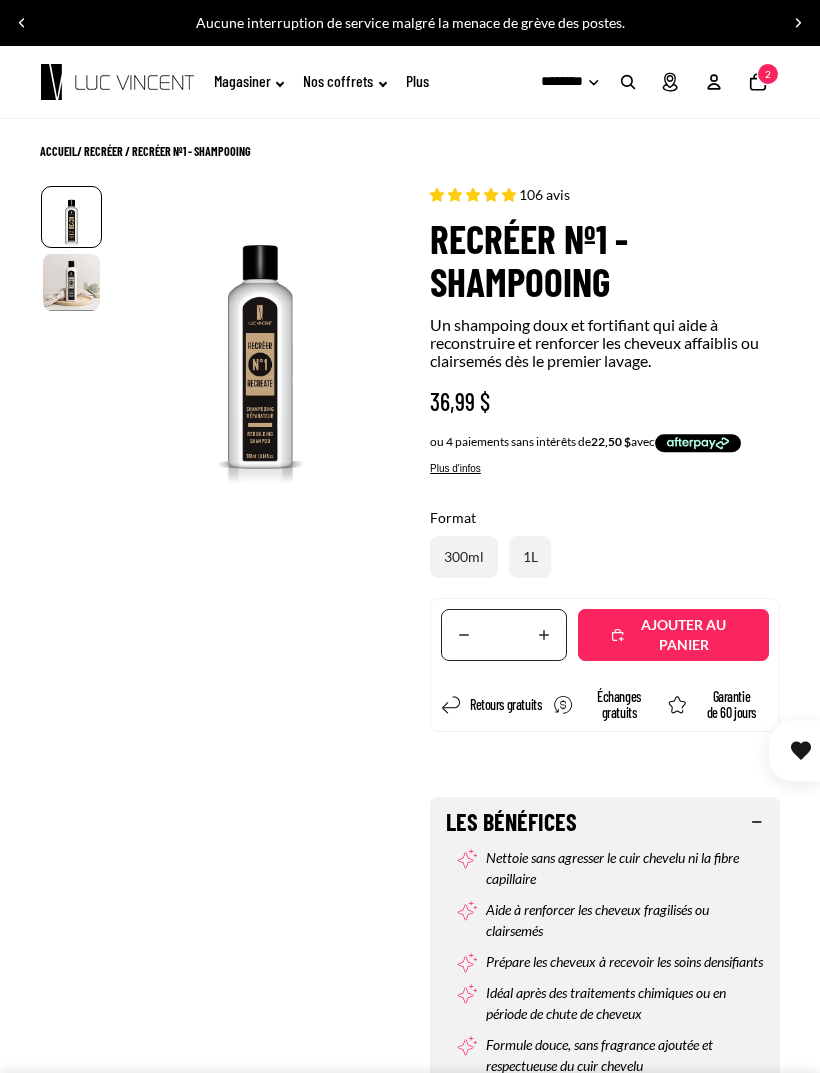 click on "Ajouté" at bounding box center (683, 635) 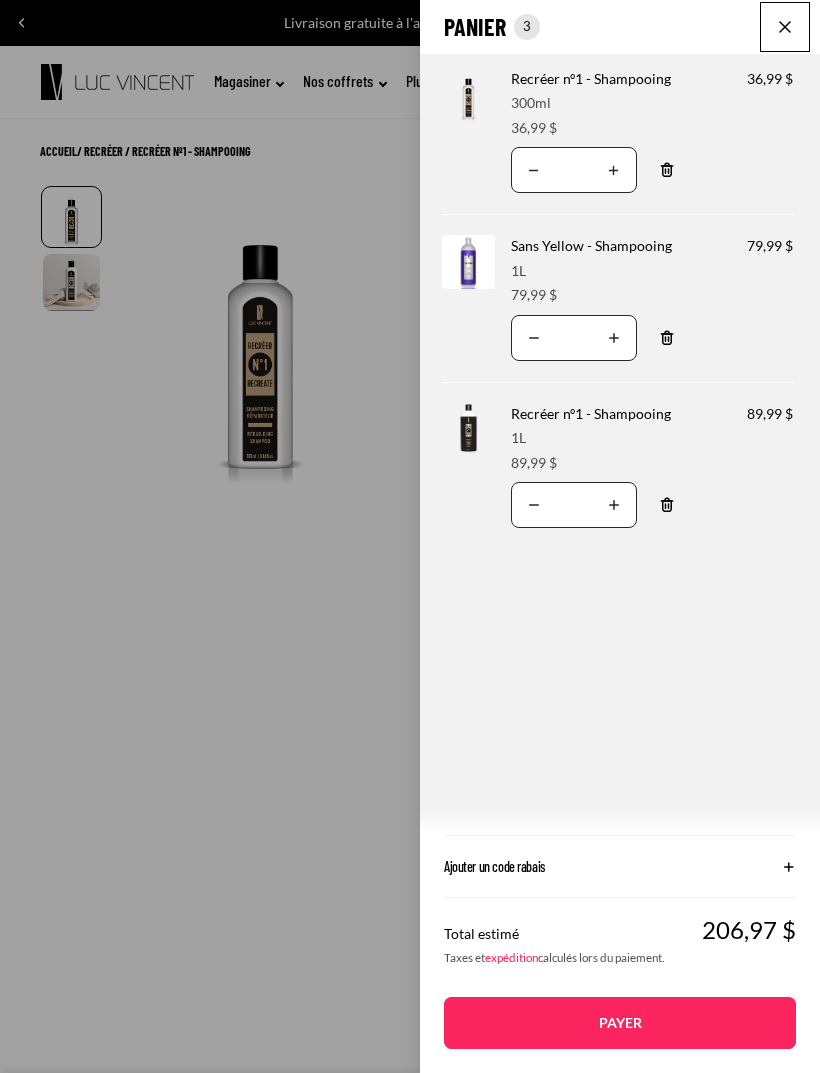 click 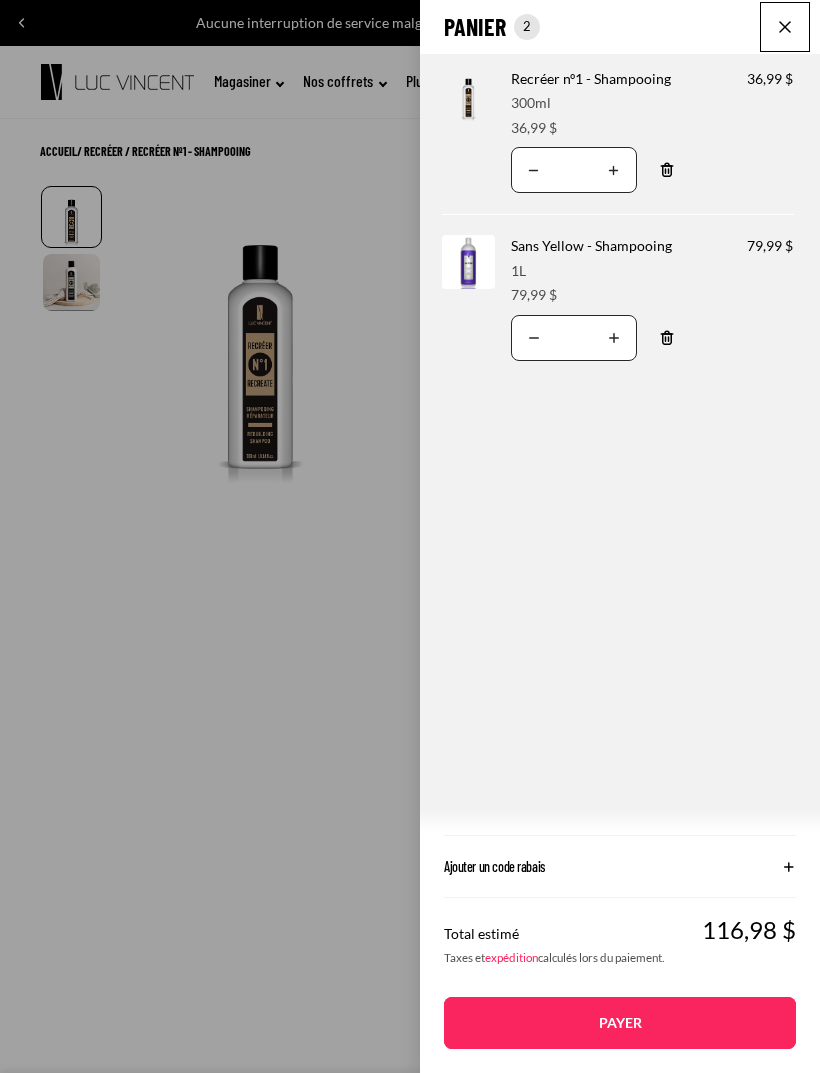 click at bounding box center [785, 27] 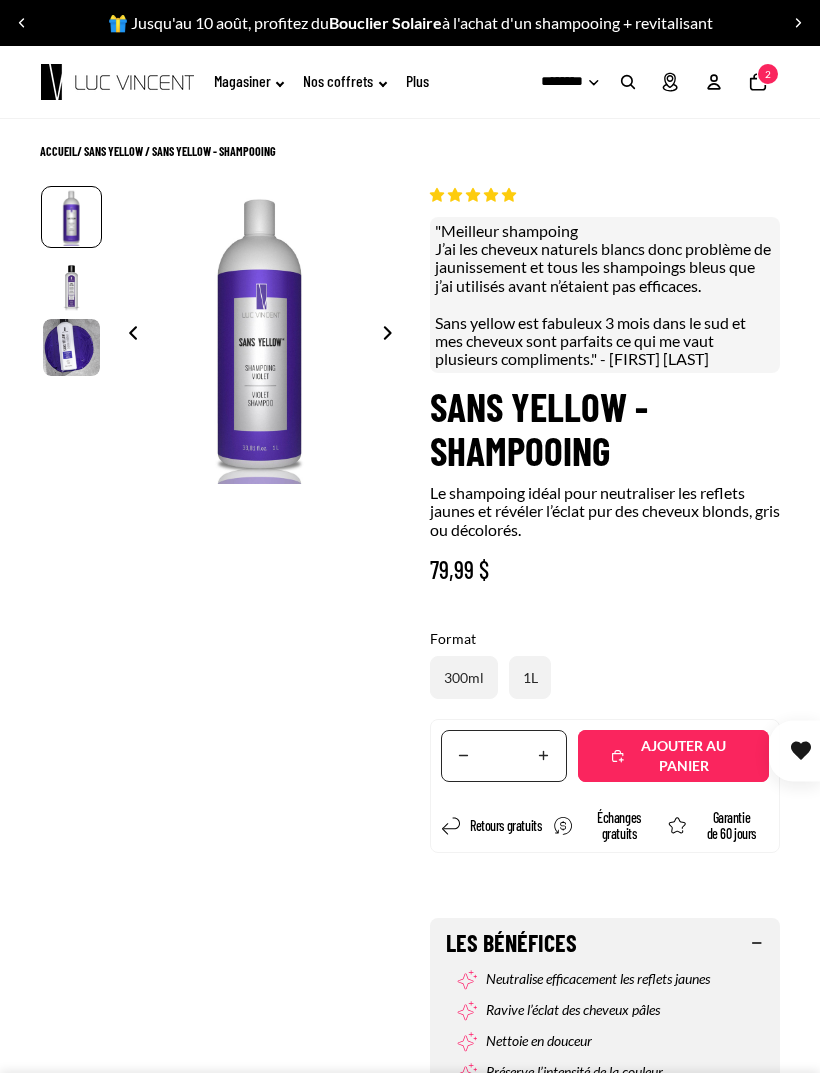 select on "**********" 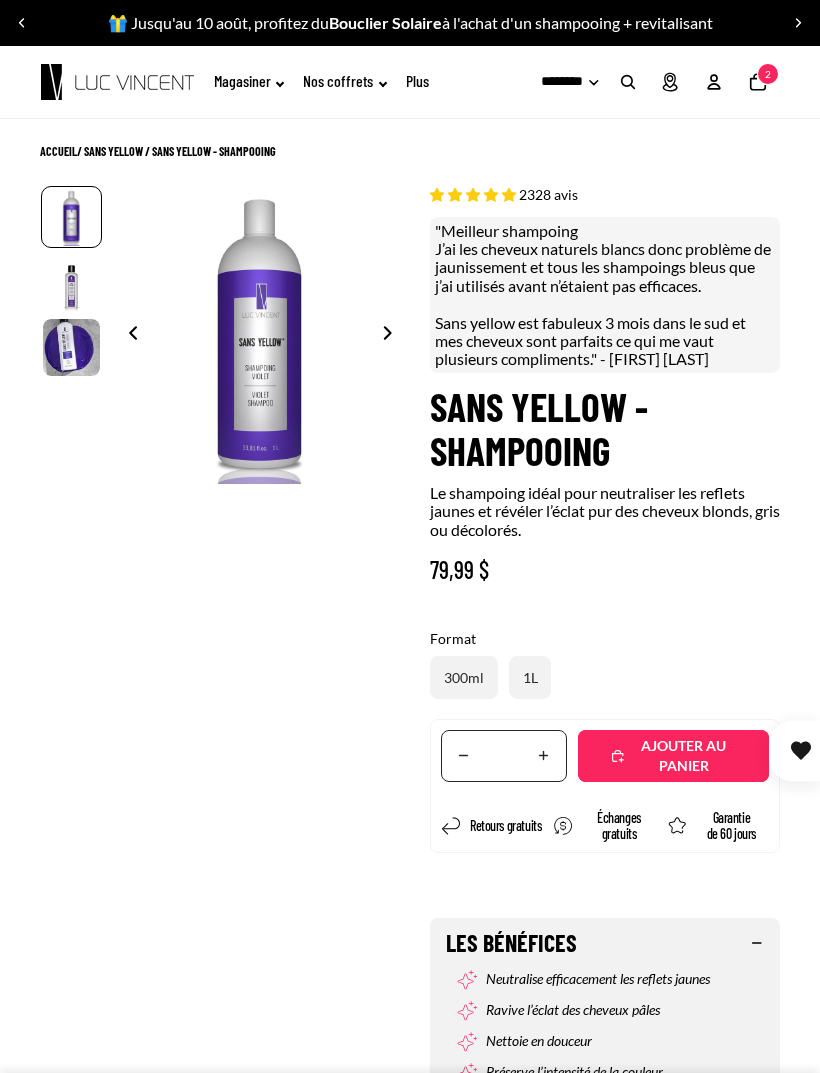 scroll, scrollTop: 0, scrollLeft: 0, axis: both 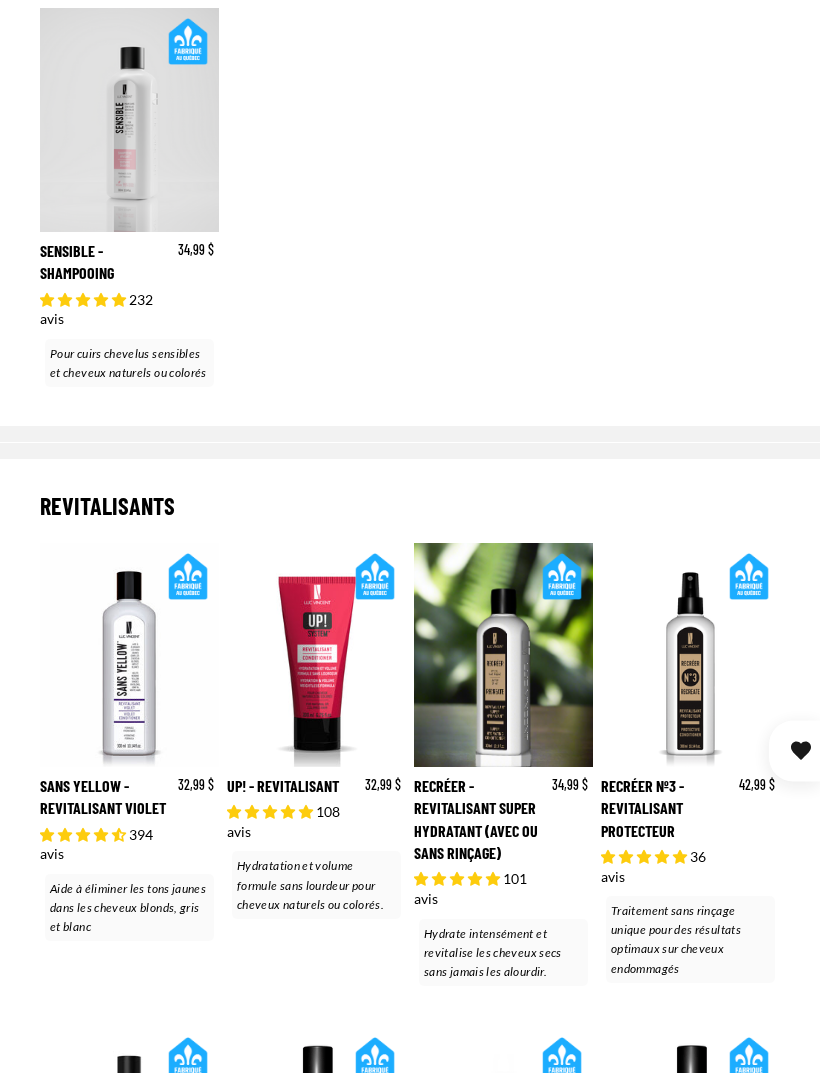 click on "Recréer - Revitalisant Super Hydratant (Avec ou sans rinçage)" at bounding box center [503, 767] 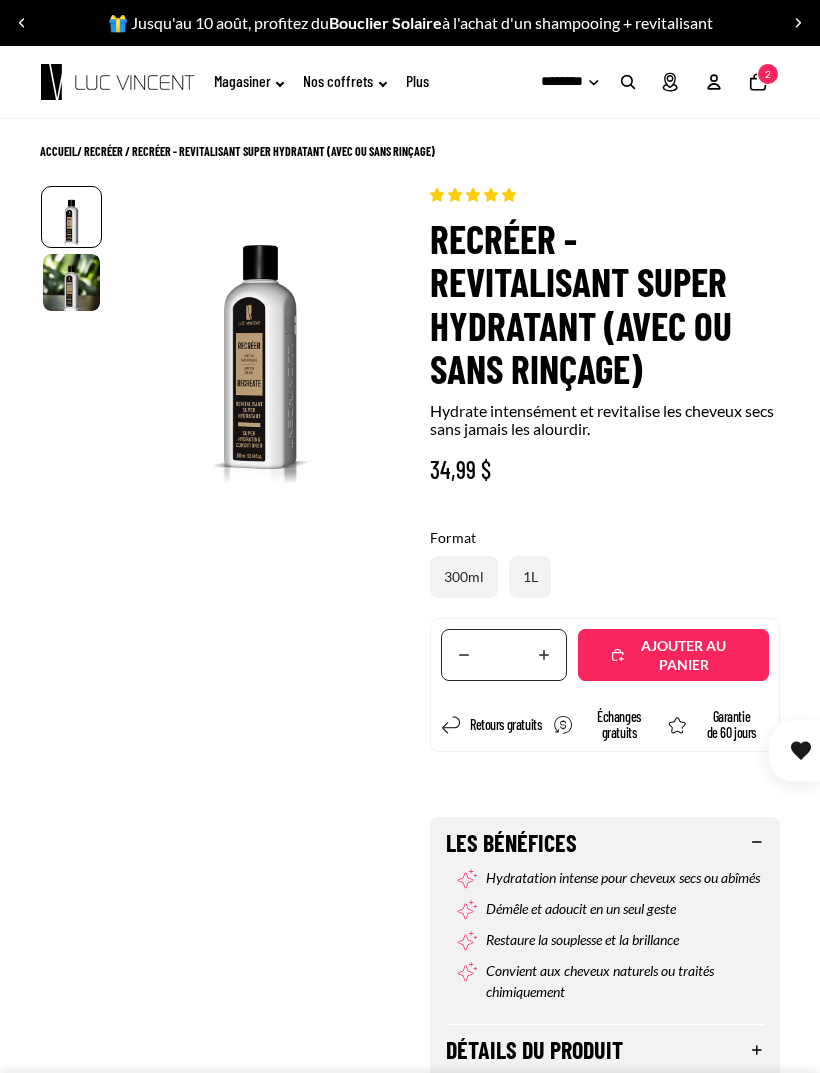 scroll, scrollTop: 0, scrollLeft: 0, axis: both 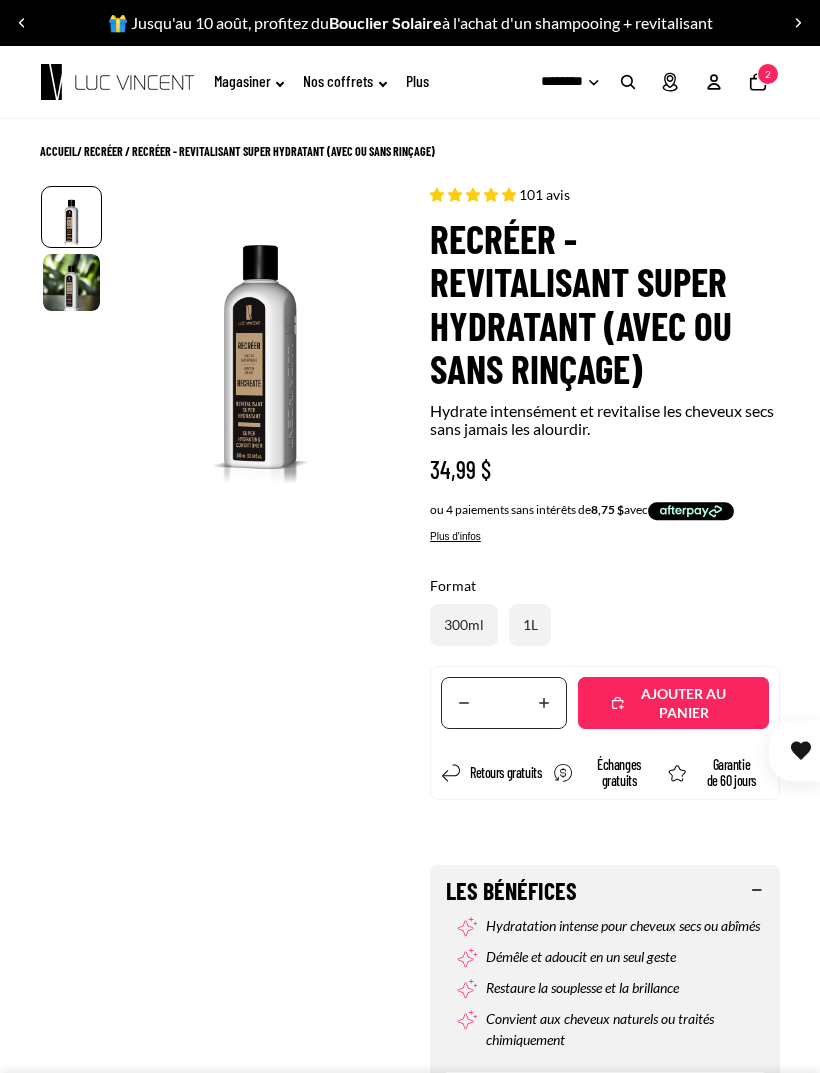 click on "Ajouté" at bounding box center (683, 703) 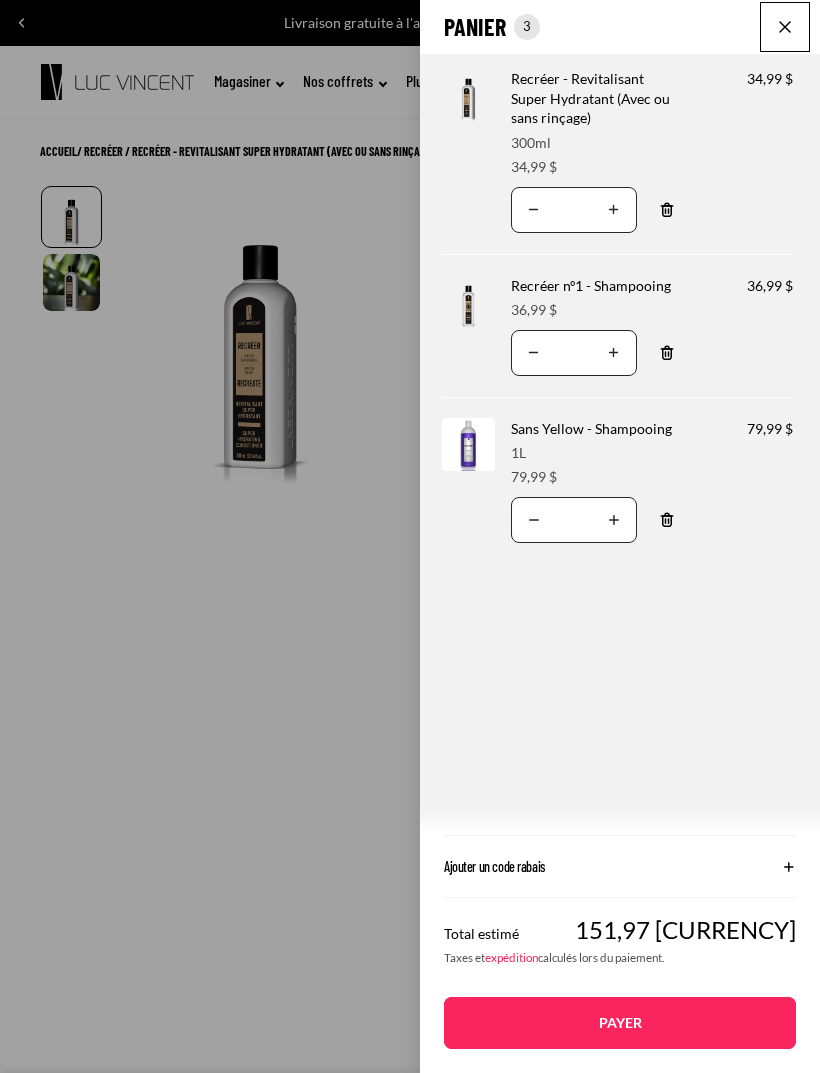 click 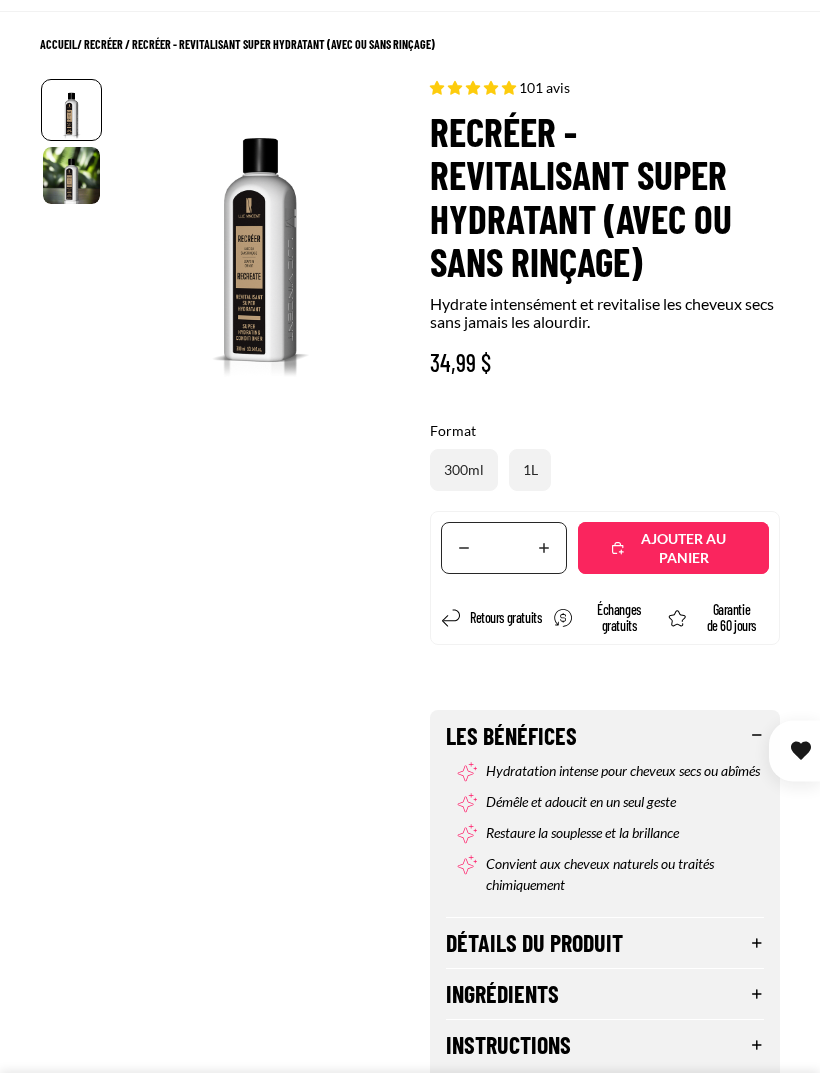 scroll, scrollTop: 0, scrollLeft: 0, axis: both 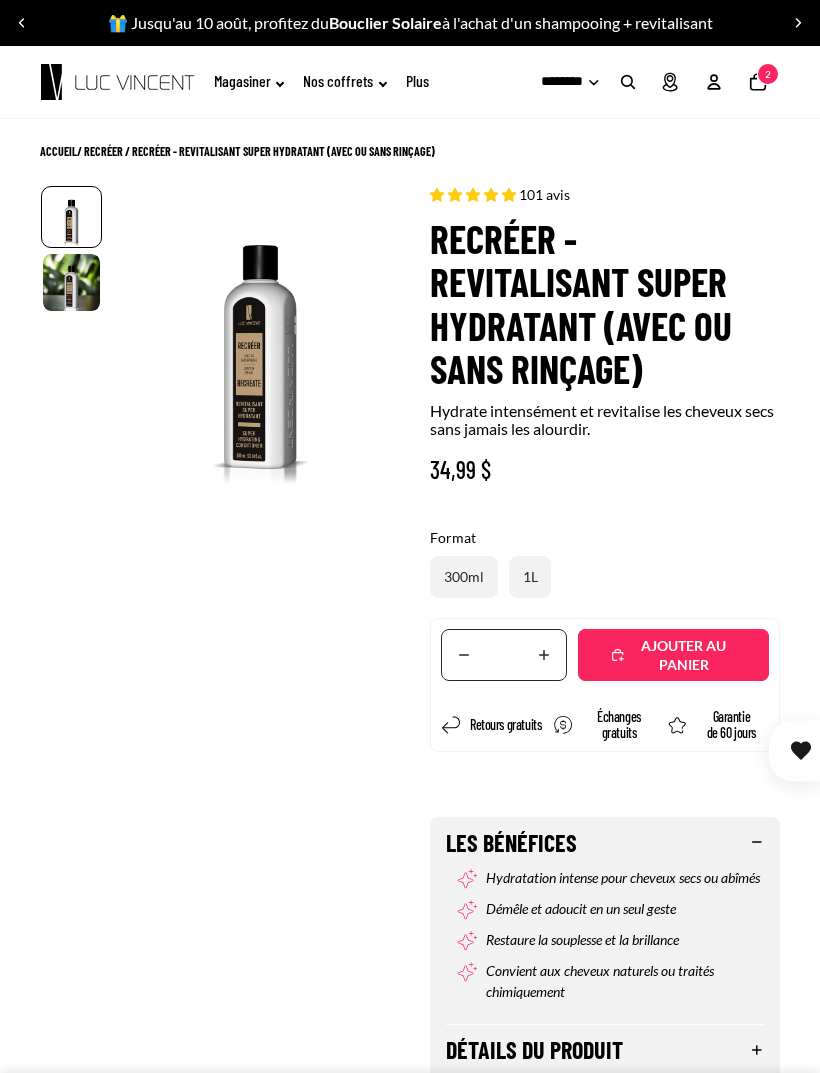 select on "**********" 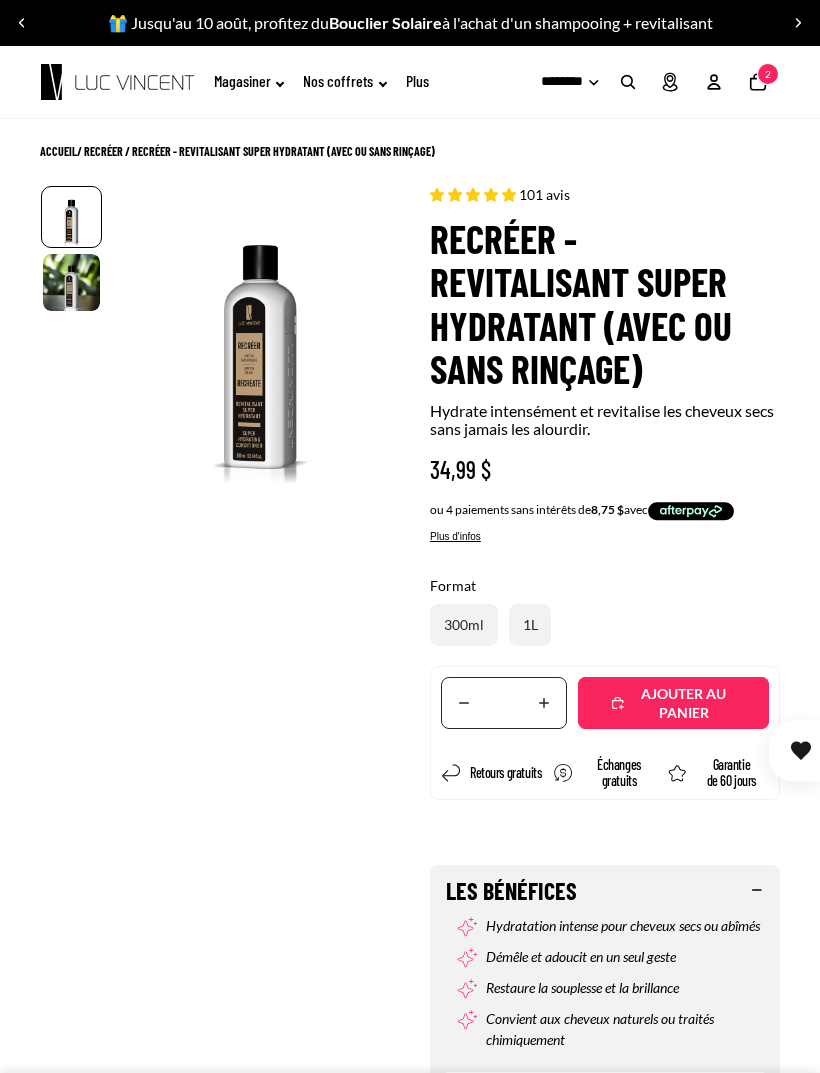 click at bounding box center [798, 23] 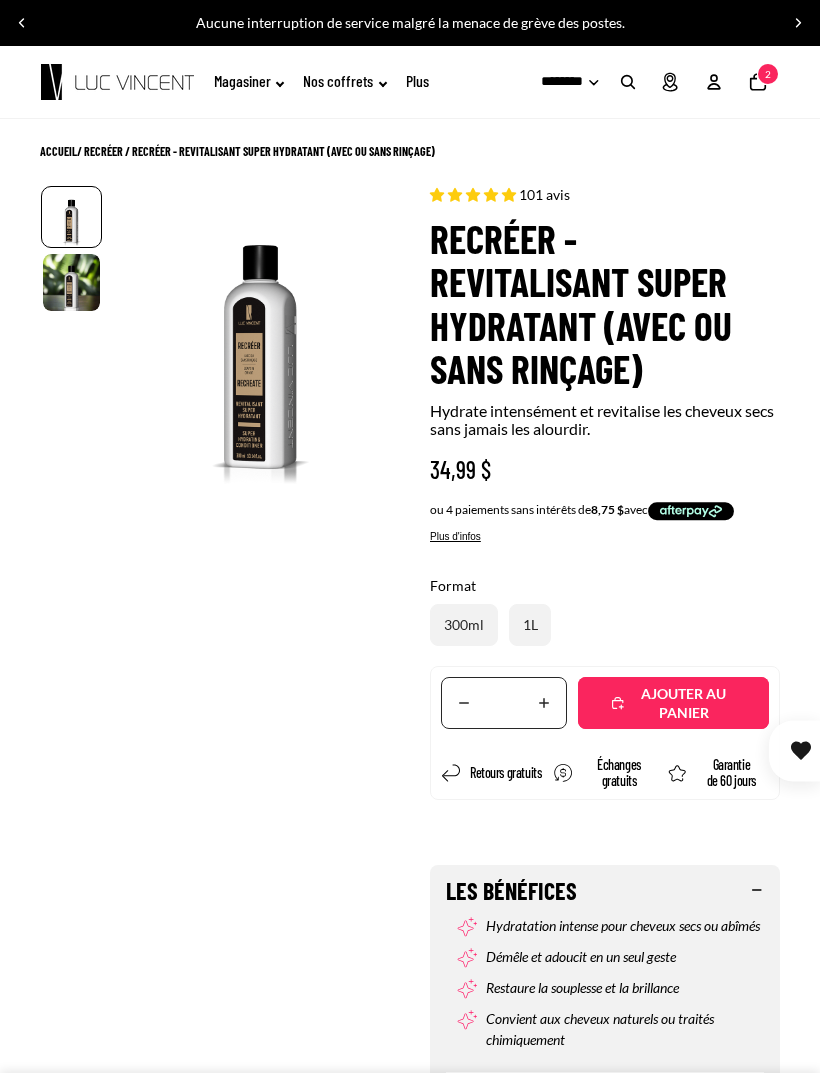 click at bounding box center (798, 23) 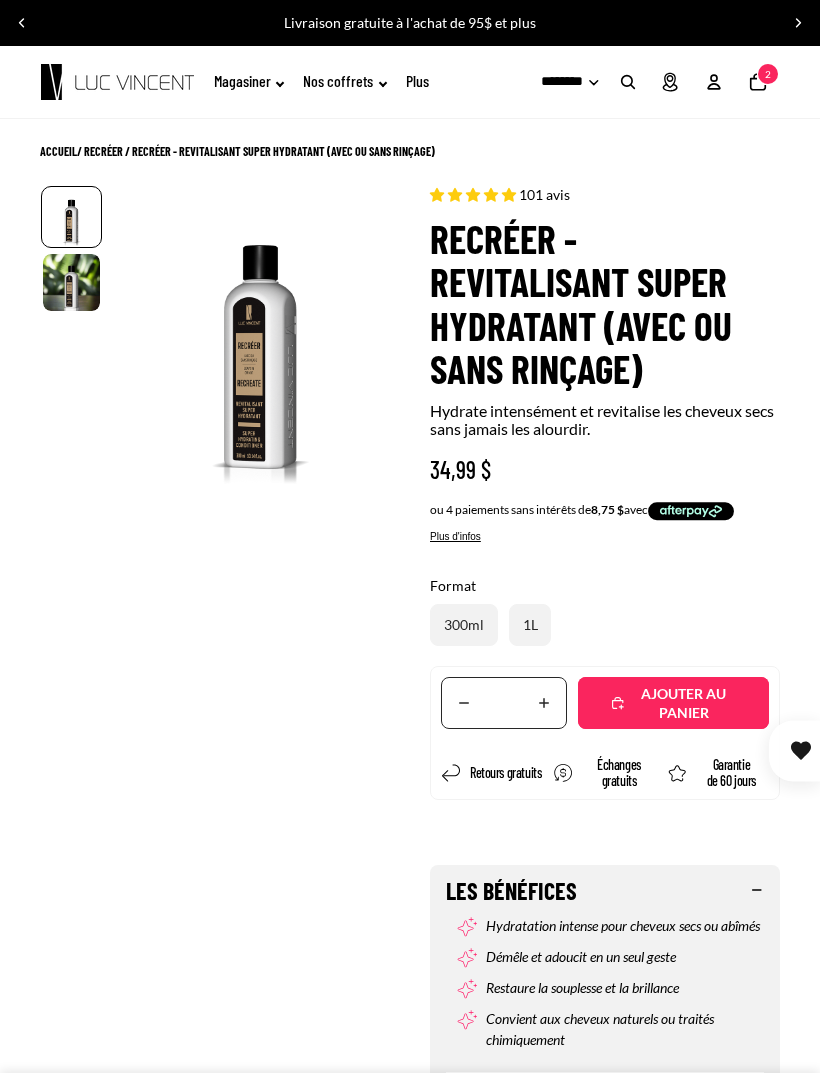 click at bounding box center (798, 23) 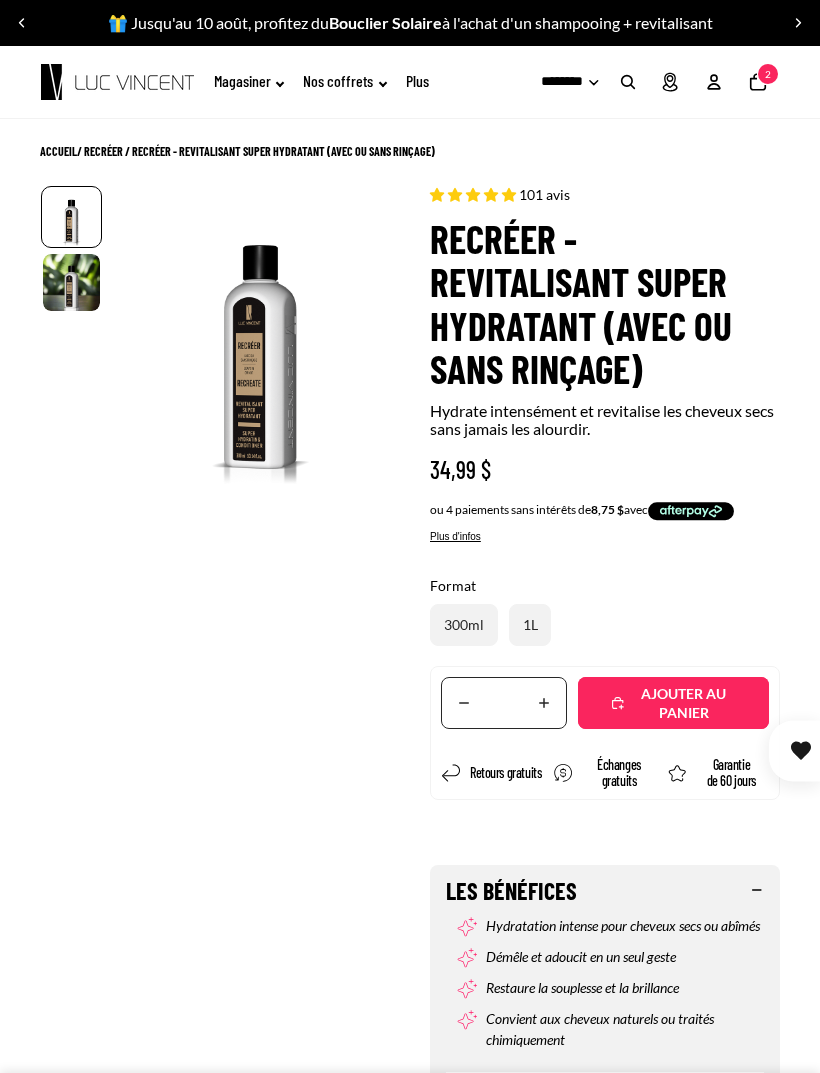 click on "🎁 Jusqu'au 10 août, profitez du Bouclier Solaire à l'achat d'un shampooing + revitalisant" at bounding box center [410, 23] 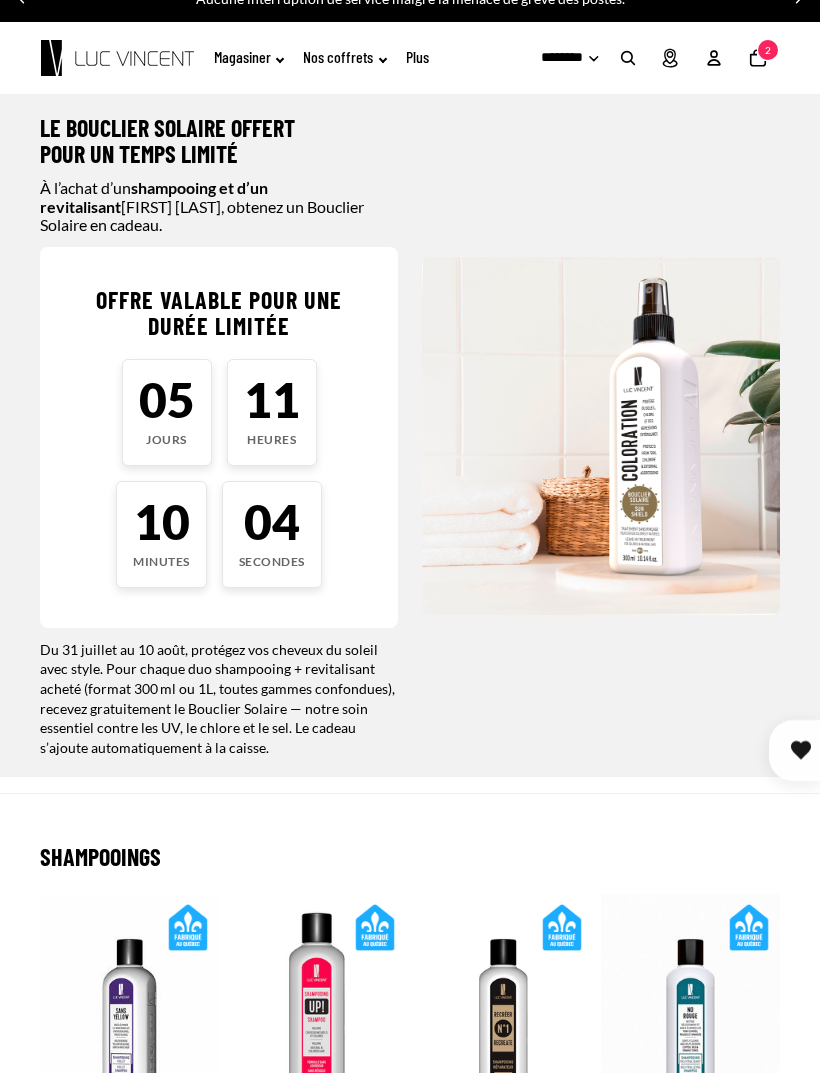 scroll, scrollTop: 0, scrollLeft: 0, axis: both 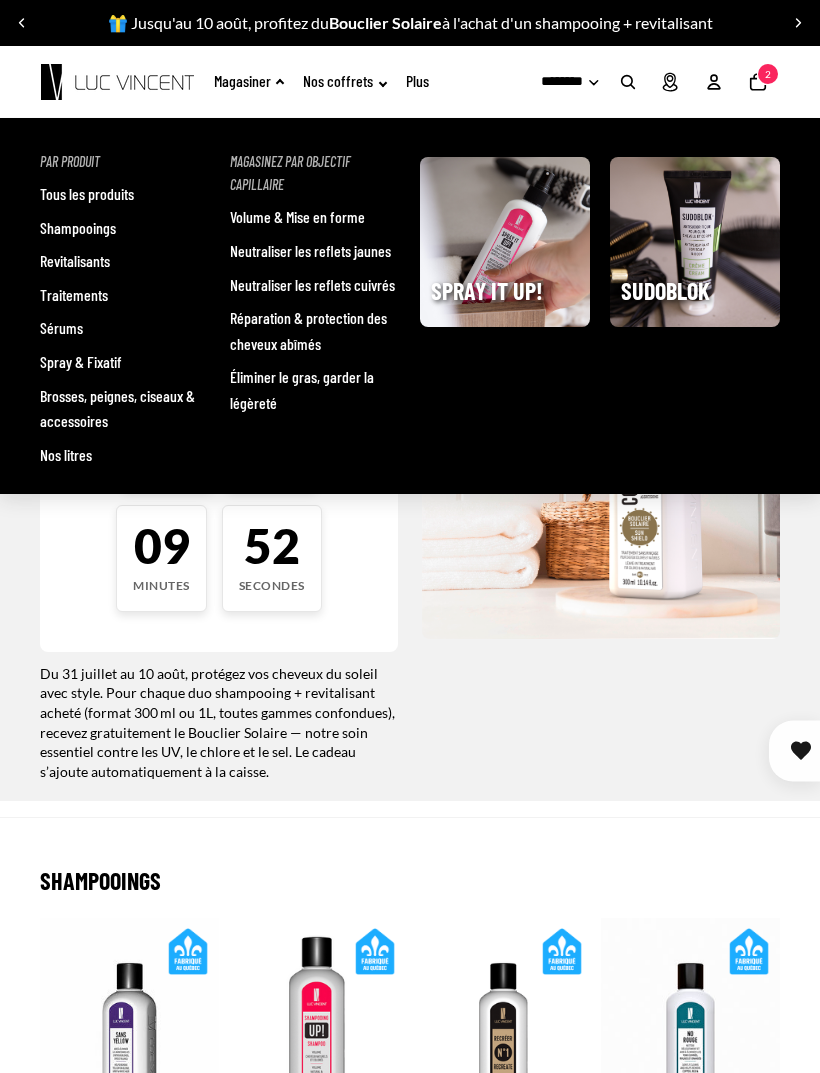 click on "Tous les produits" at bounding box center (87, 194) 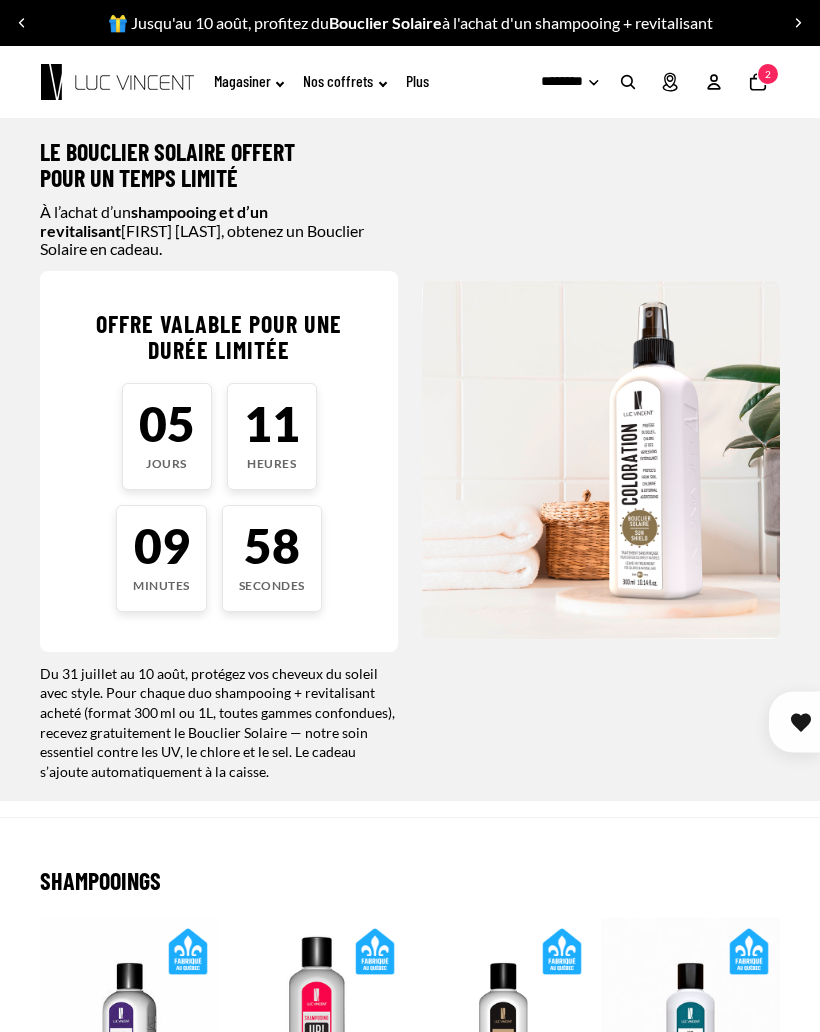 scroll, scrollTop: 0, scrollLeft: 0, axis: both 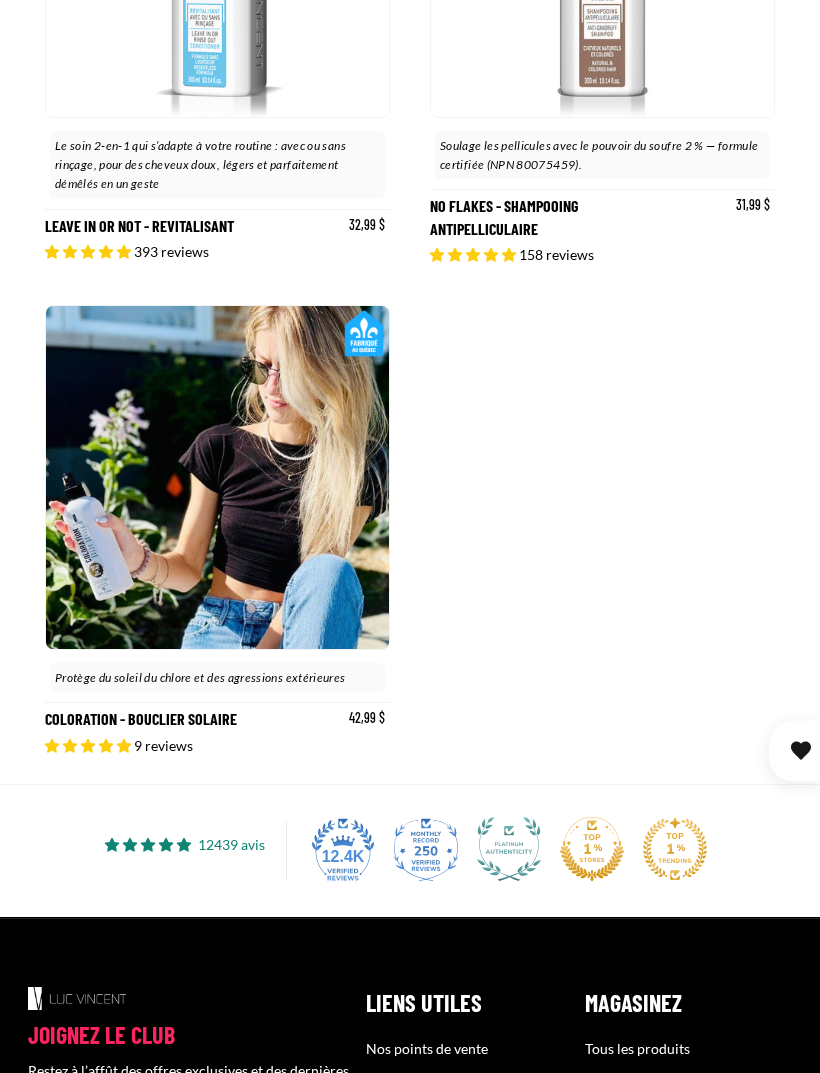 click on "Coloration - Bouclier Solaire" at bounding box center [217, 530] 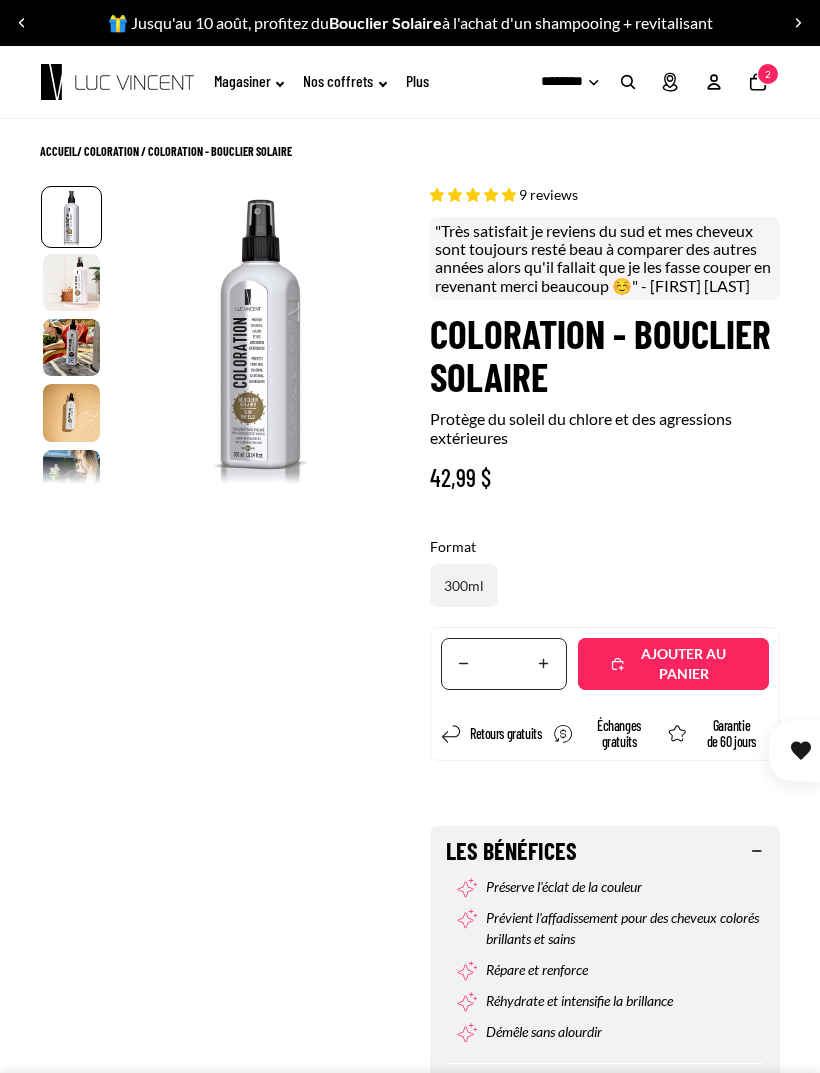 scroll, scrollTop: 0, scrollLeft: 0, axis: both 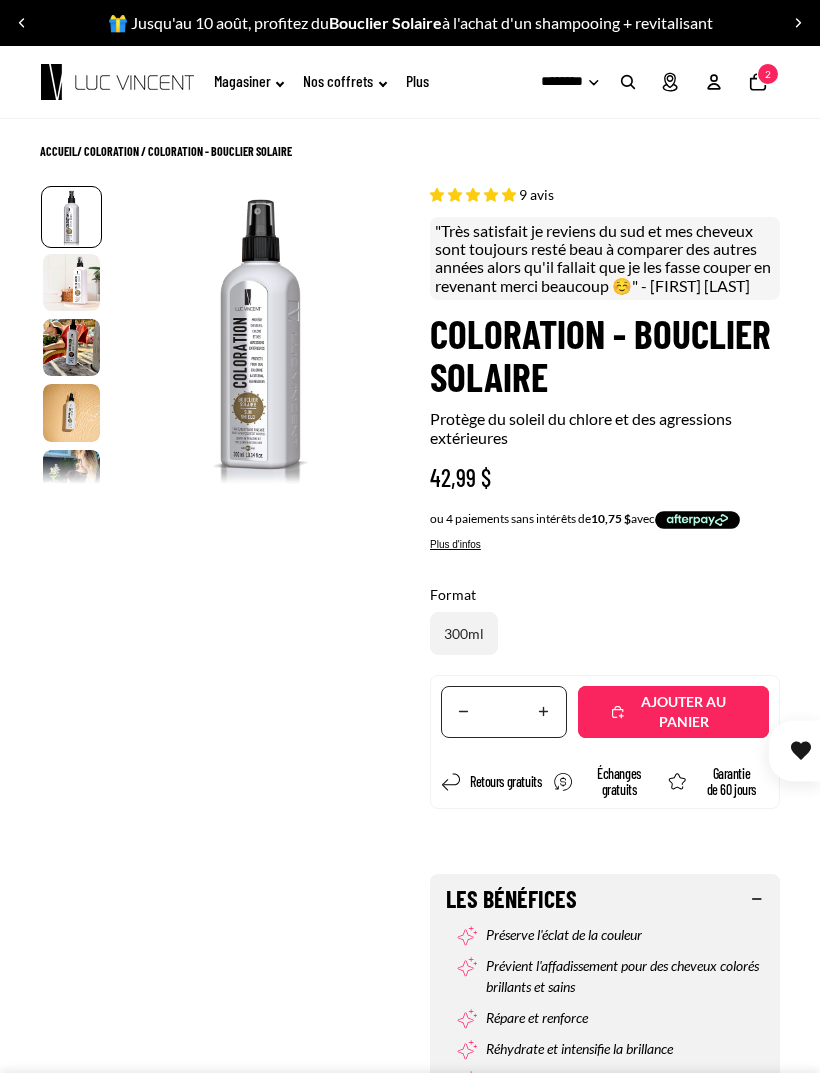 click on "Ajouté" at bounding box center [673, 712] 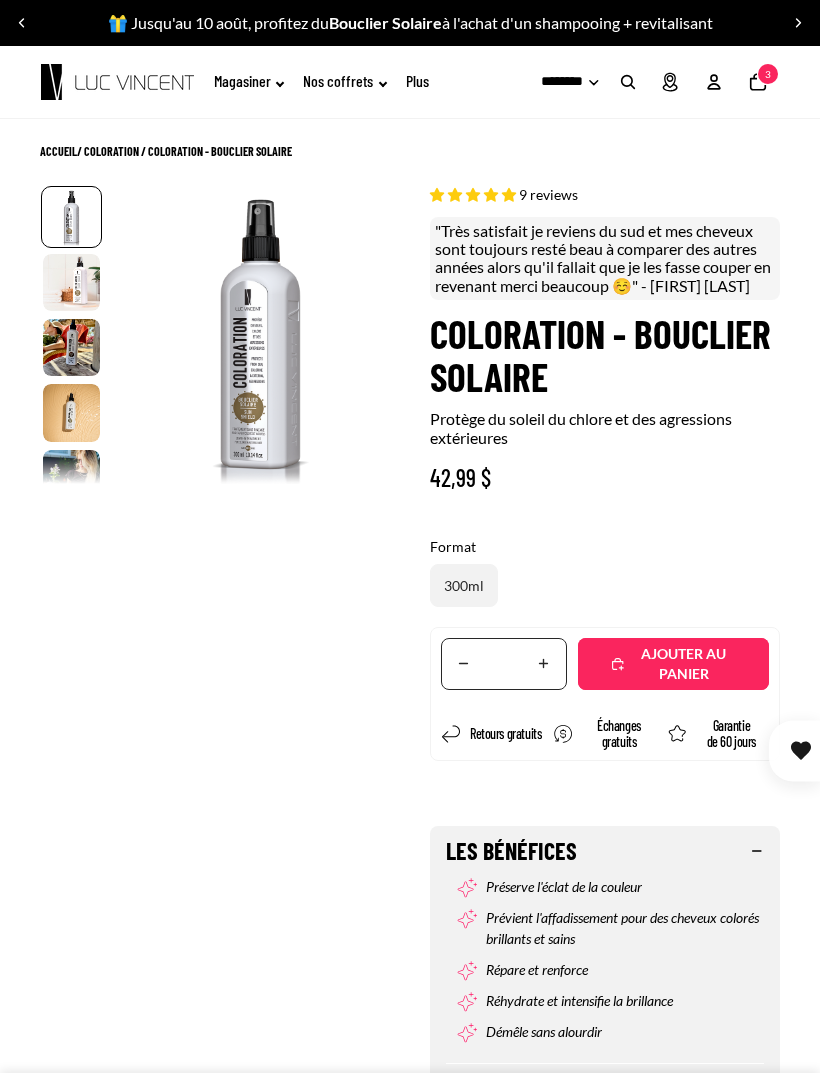 scroll, scrollTop: 0, scrollLeft: 0, axis: both 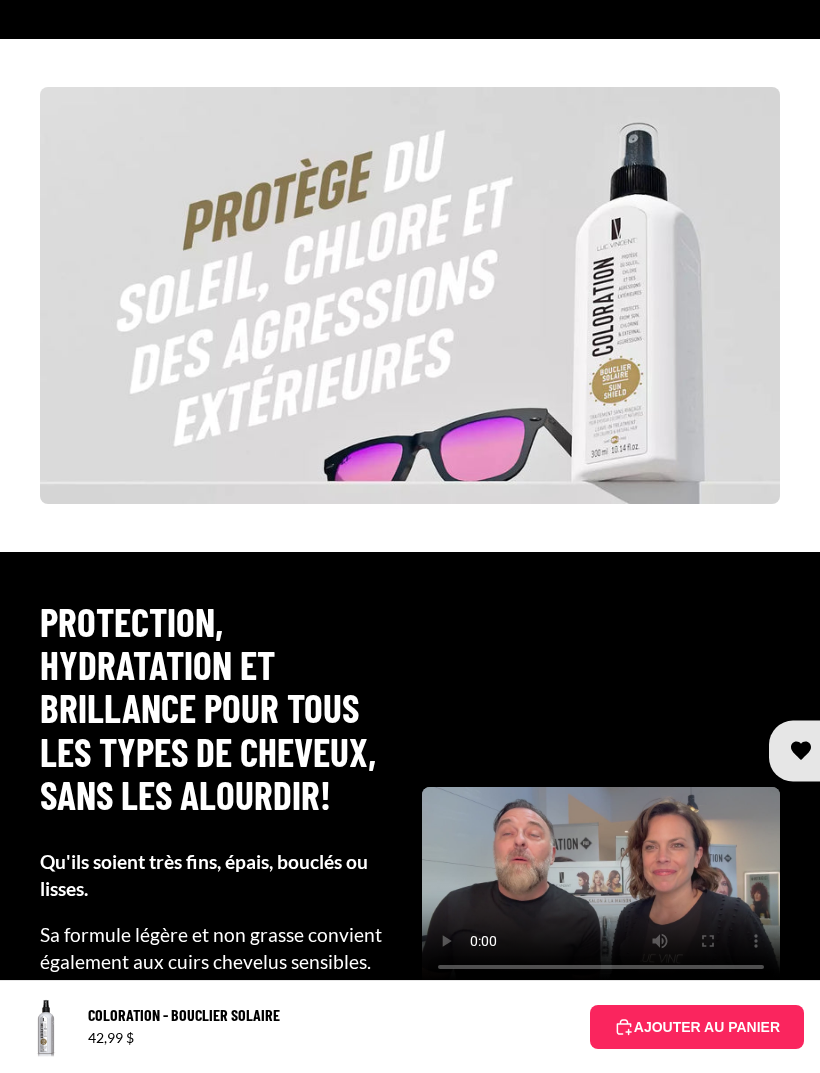 click at bounding box center [410, 295] 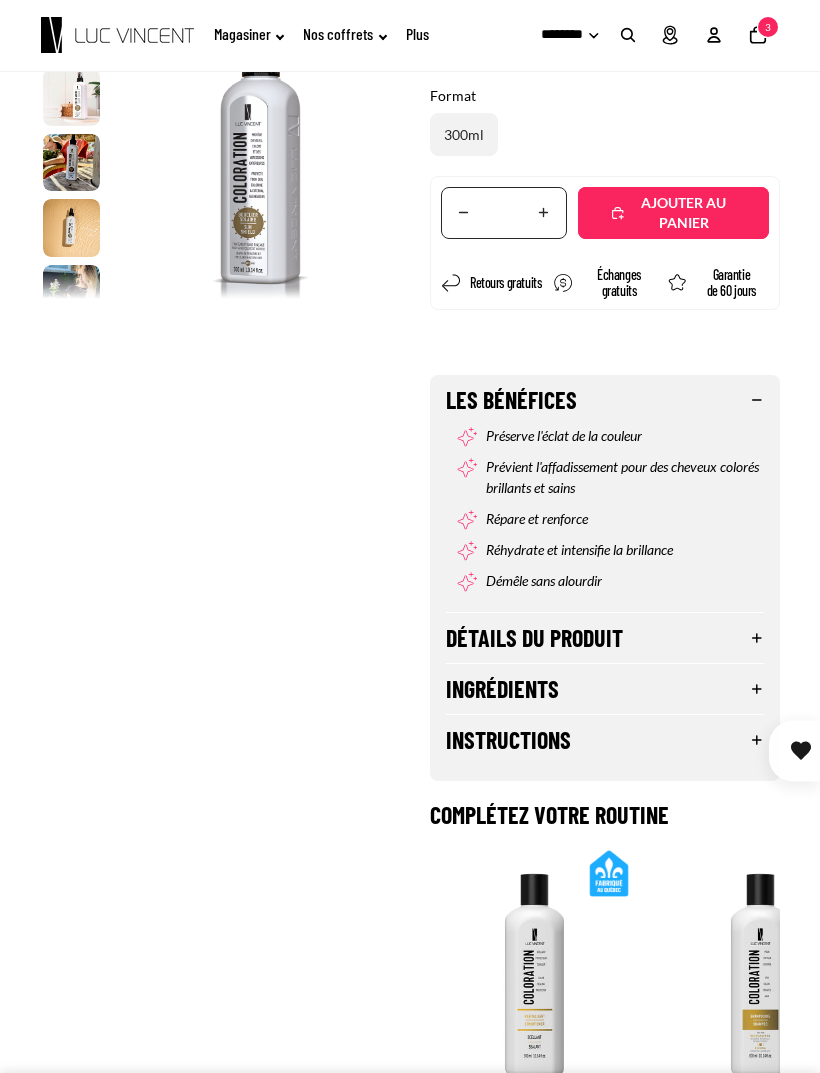 scroll, scrollTop: 0, scrollLeft: 0, axis: both 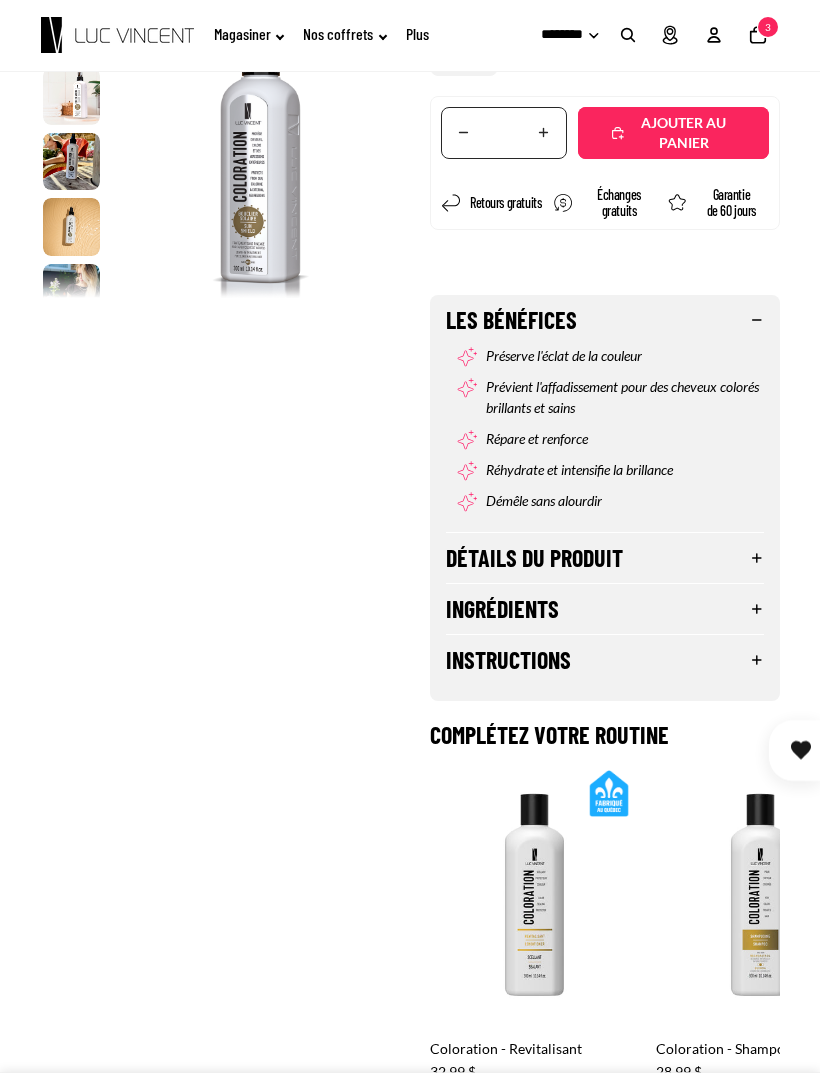 click 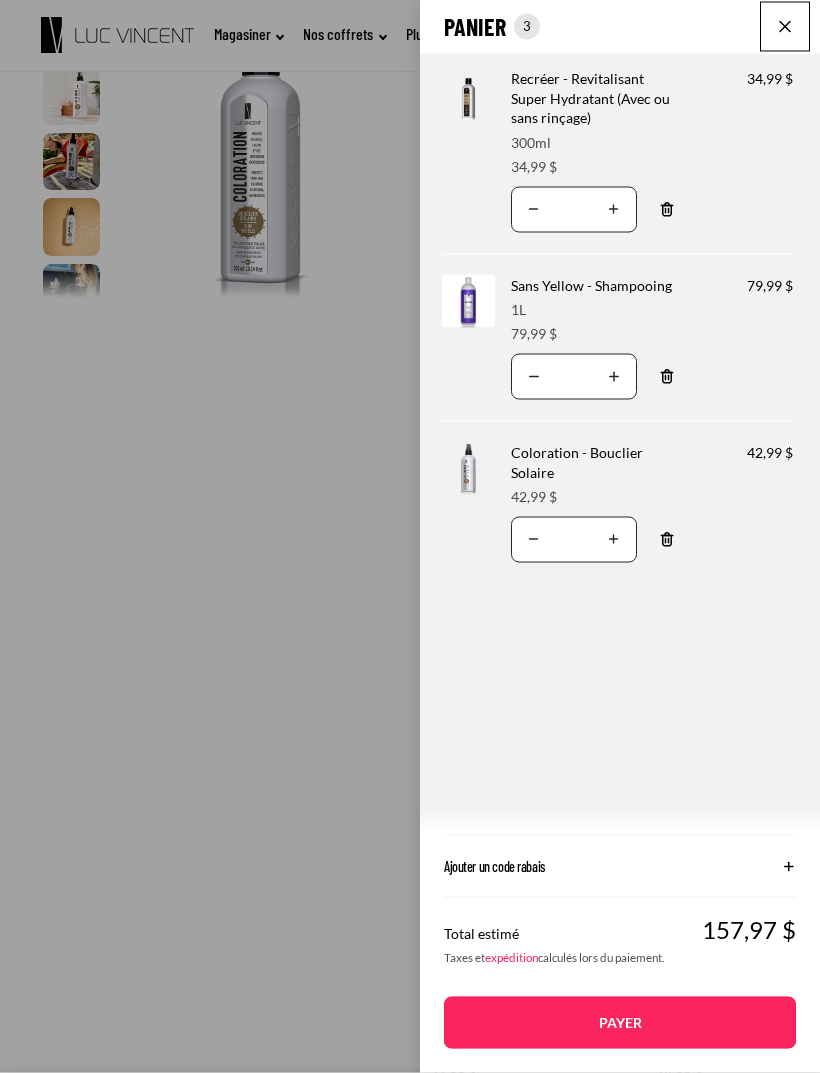 scroll, scrollTop: 579, scrollLeft: 0, axis: vertical 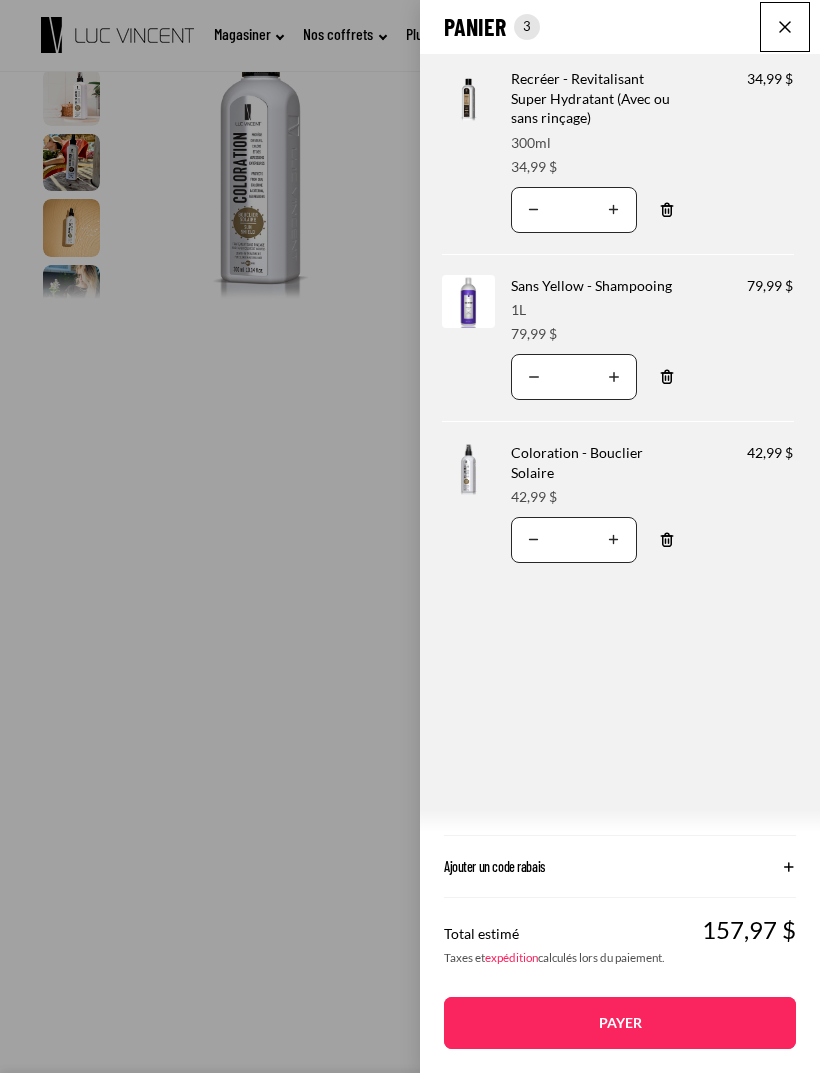 click 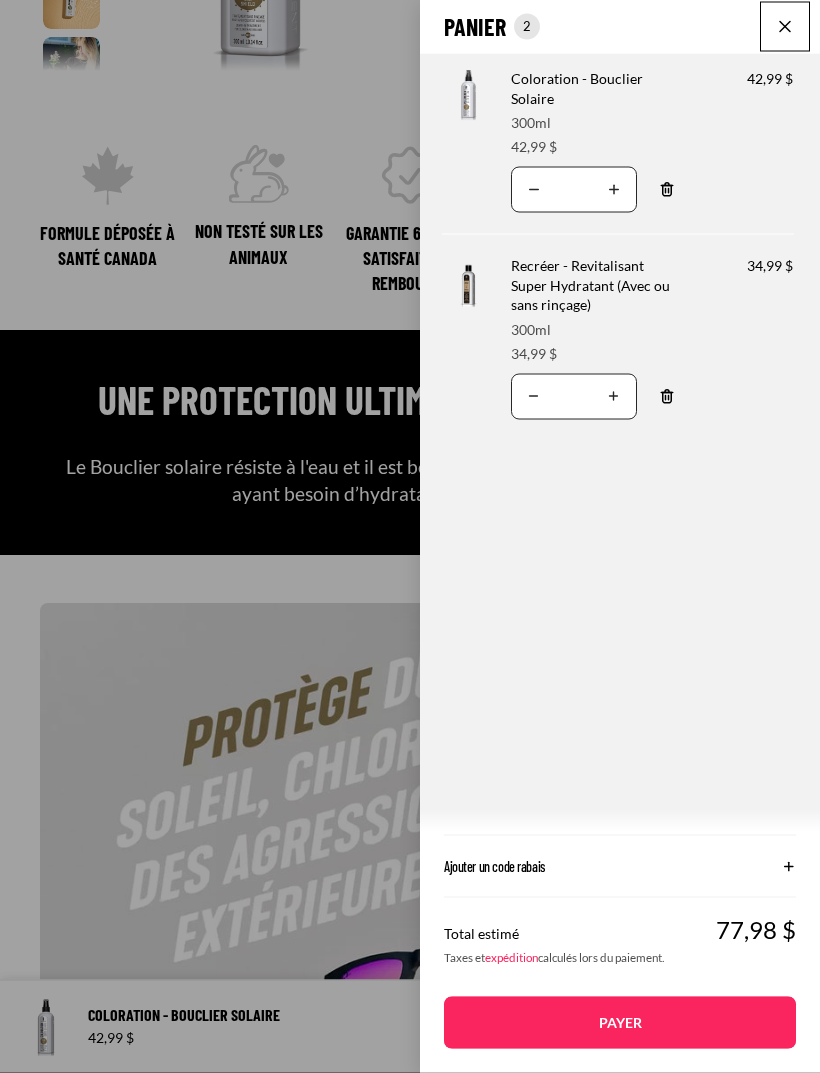 scroll, scrollTop: 1591, scrollLeft: 0, axis: vertical 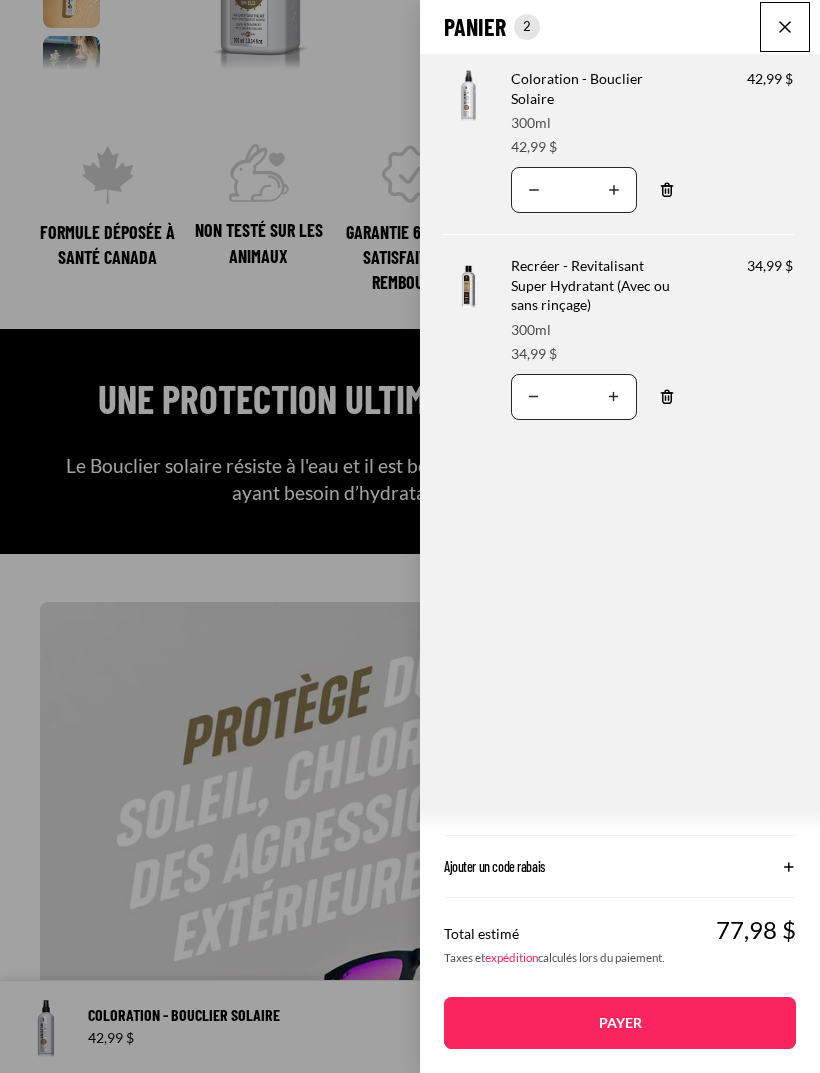 click at bounding box center (785, 27) 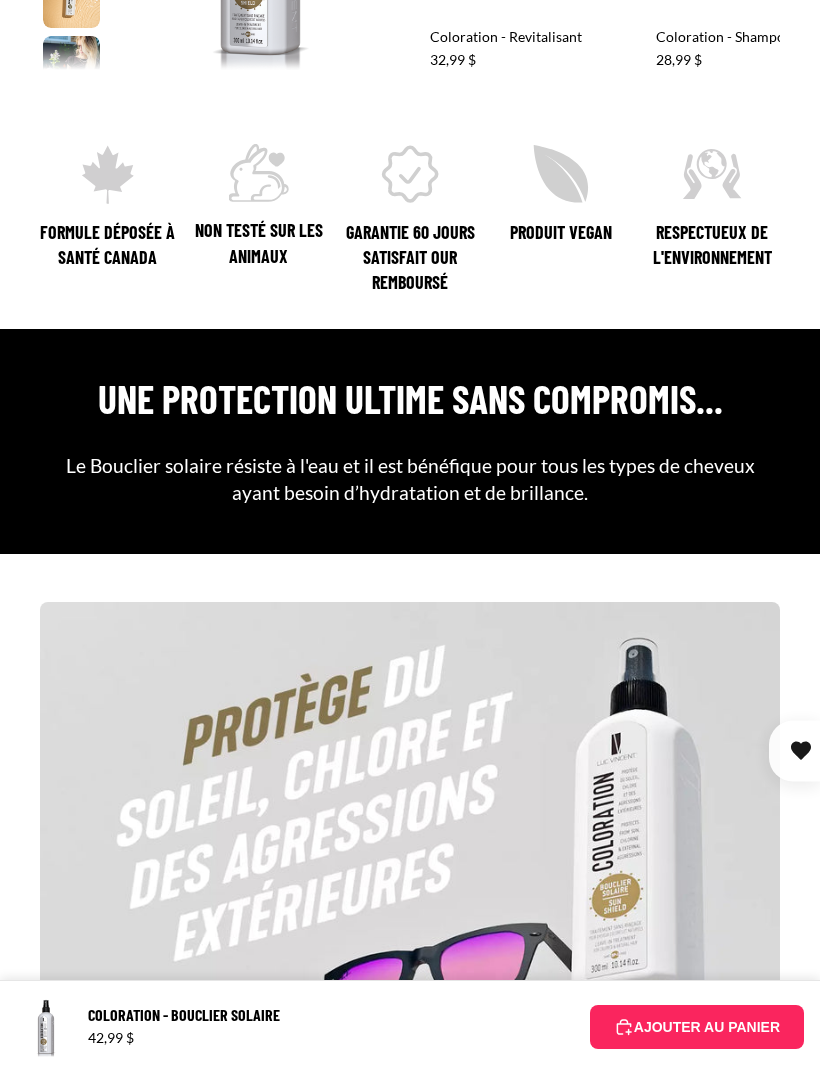 click on "AJOUTER AU PANIER" at bounding box center [697, 1027] 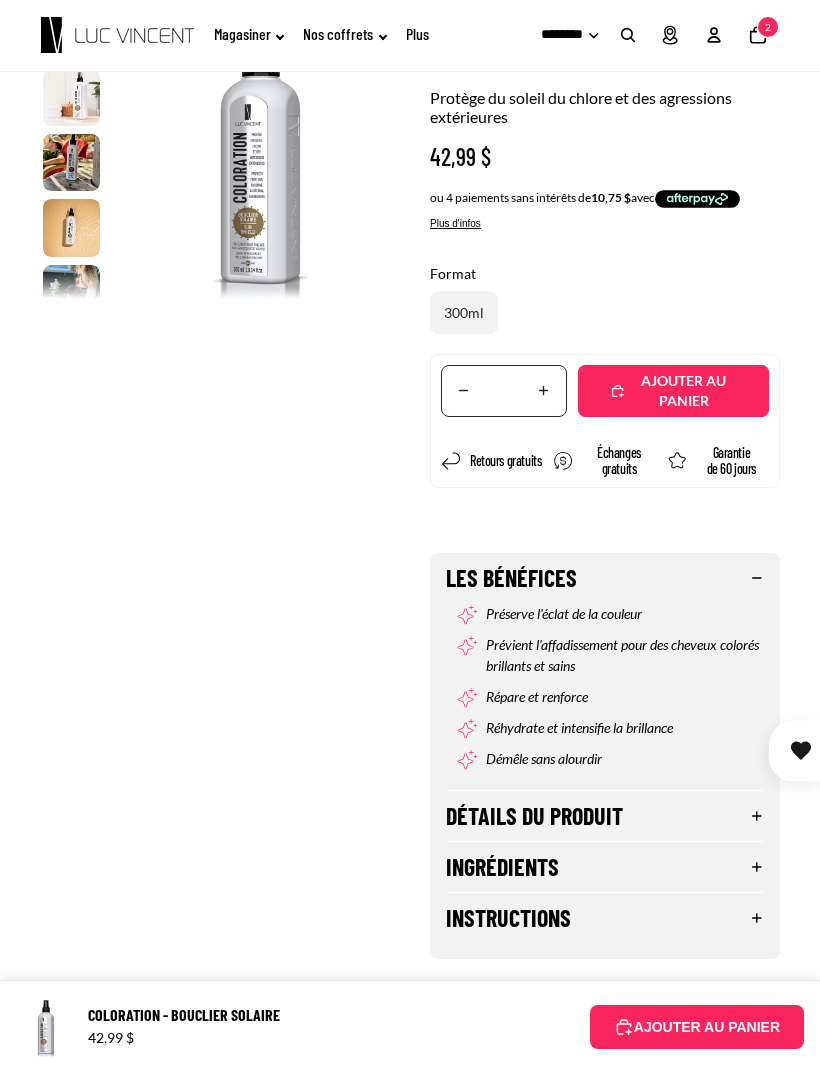 scroll, scrollTop: 157, scrollLeft: 0, axis: vertical 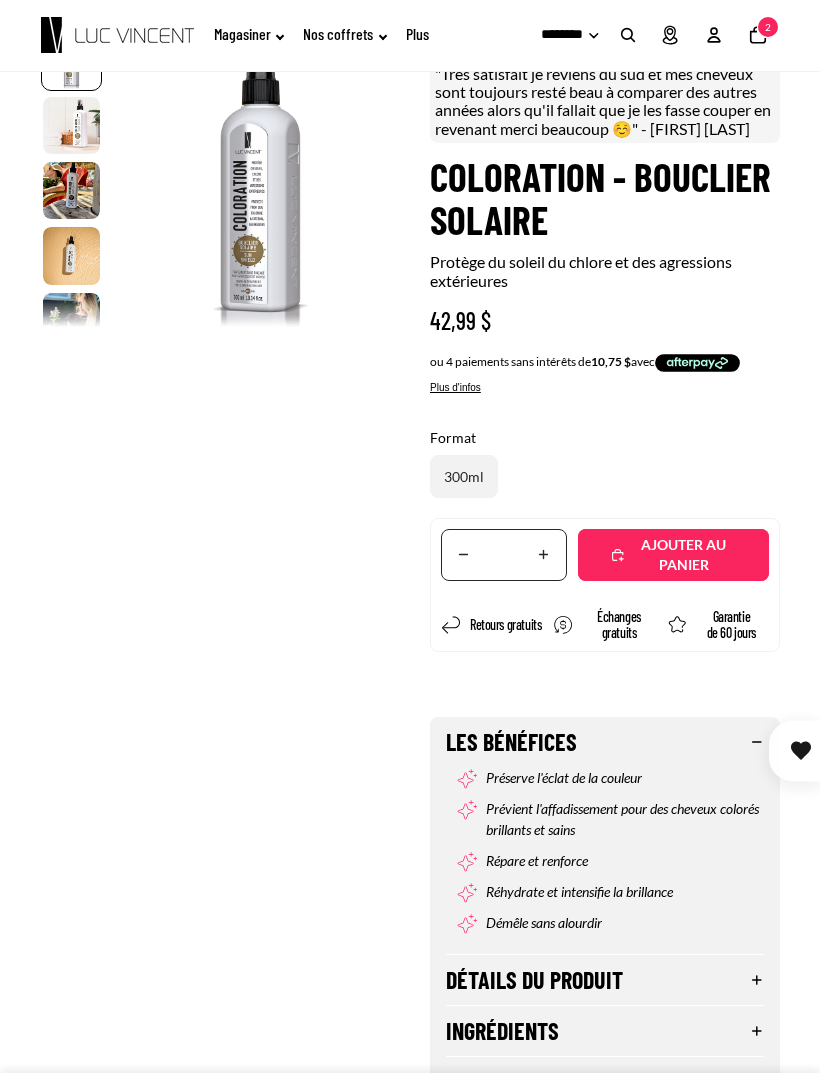 click on "Nombre total d'articles dans le panier: 2
2" 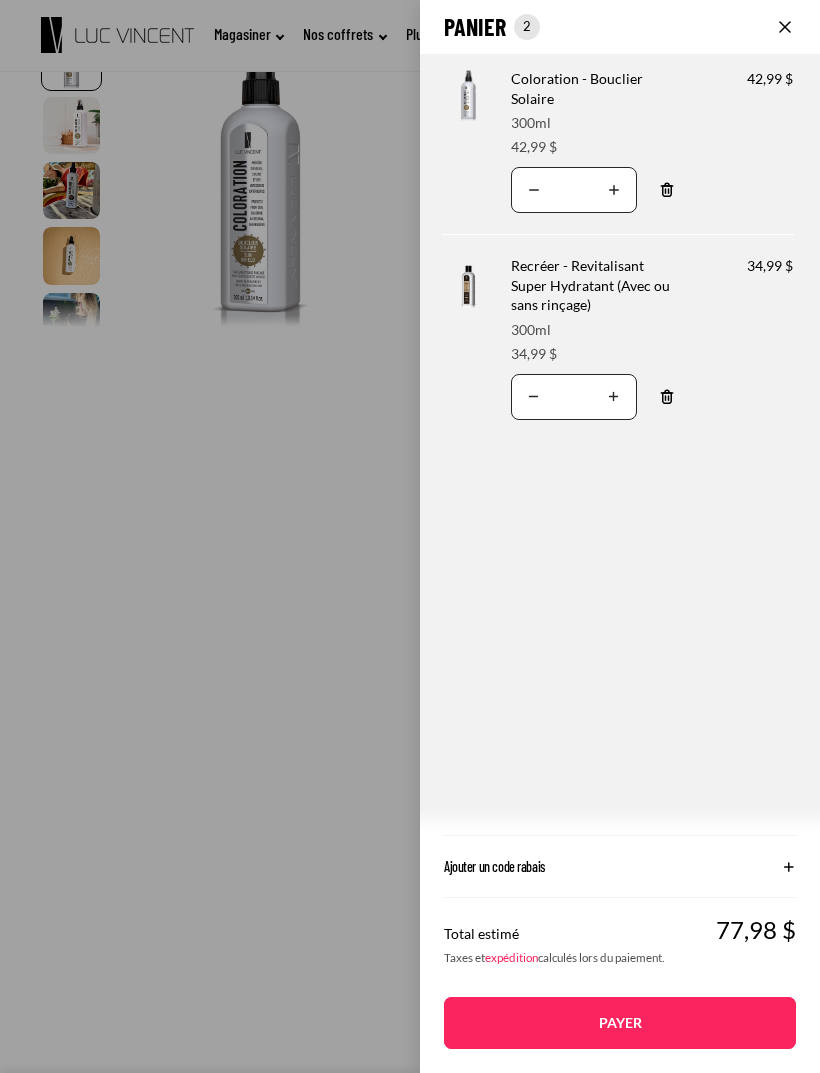 click on "Panier
Nombre total d'articles dans le panier: 2
2
2
Total du panier
77,98CAD
Image de produit
Informations sur le produit
Quantité
Nombre total de produits
Coloration - Bouclier Solaire
Format:
300ml" 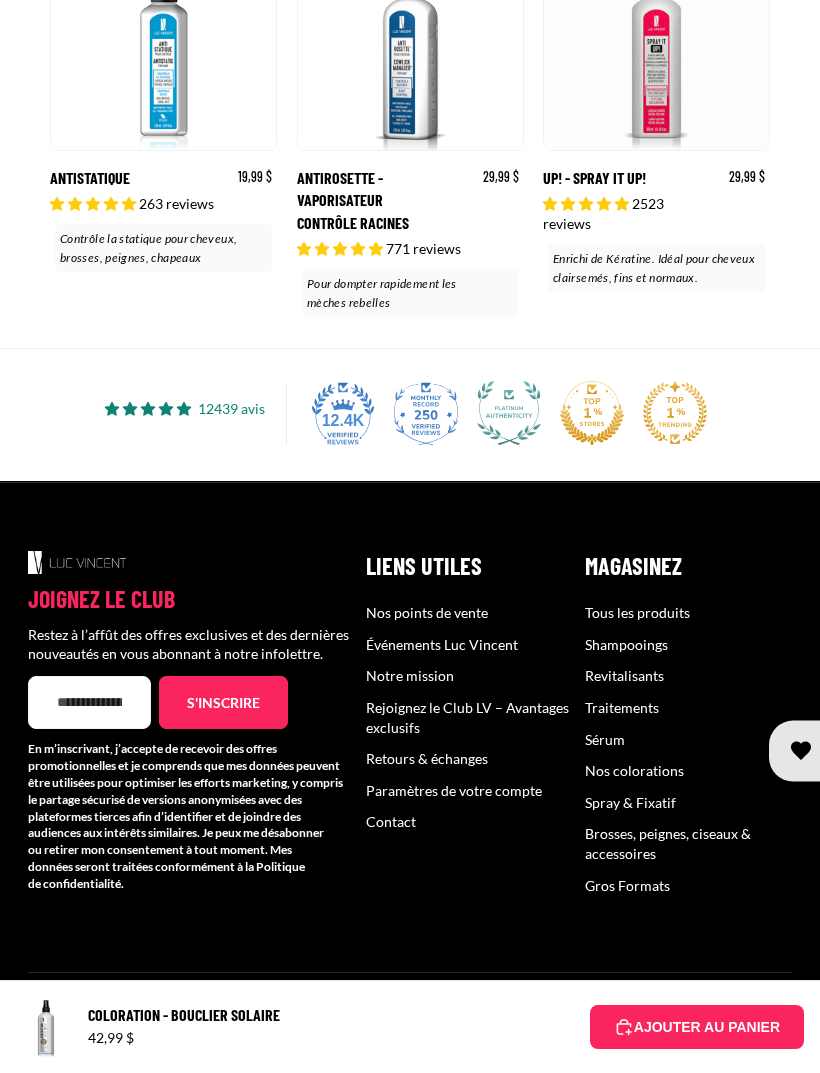 scroll, scrollTop: 7607, scrollLeft: 0, axis: vertical 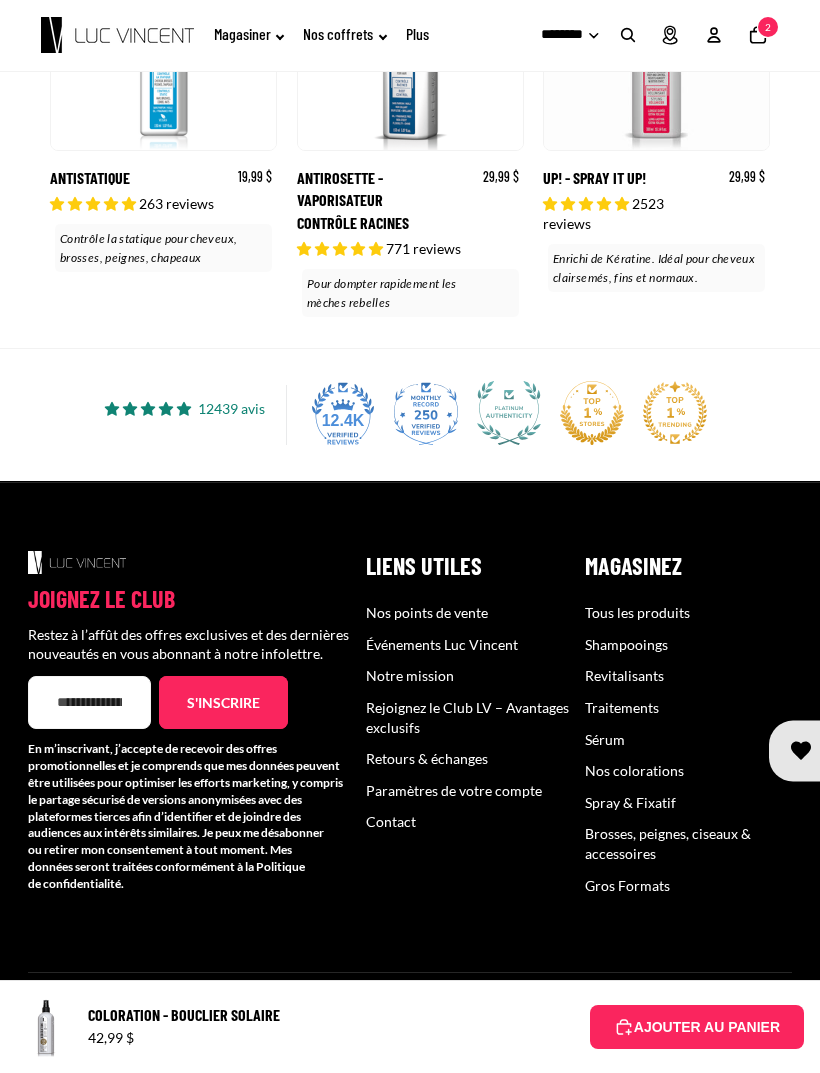 click on "AJOUTER AU PANIER" at bounding box center [697, 1027] 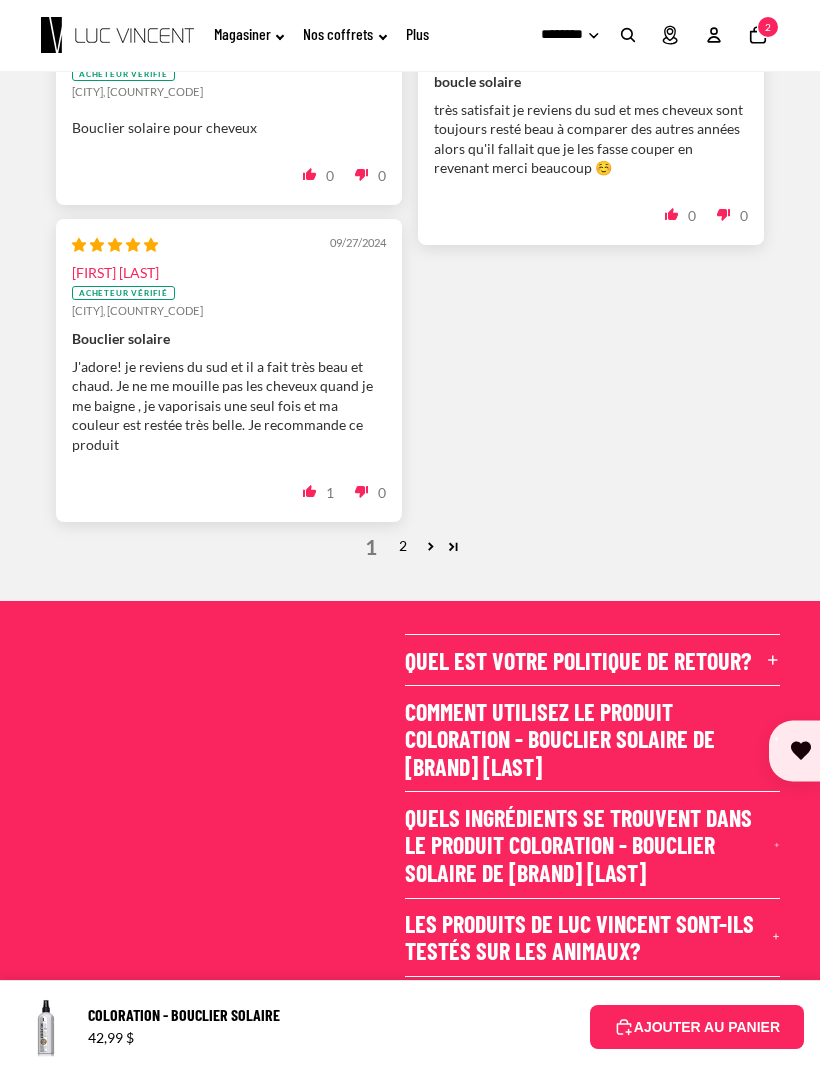 scroll, scrollTop: 157, scrollLeft: 0, axis: vertical 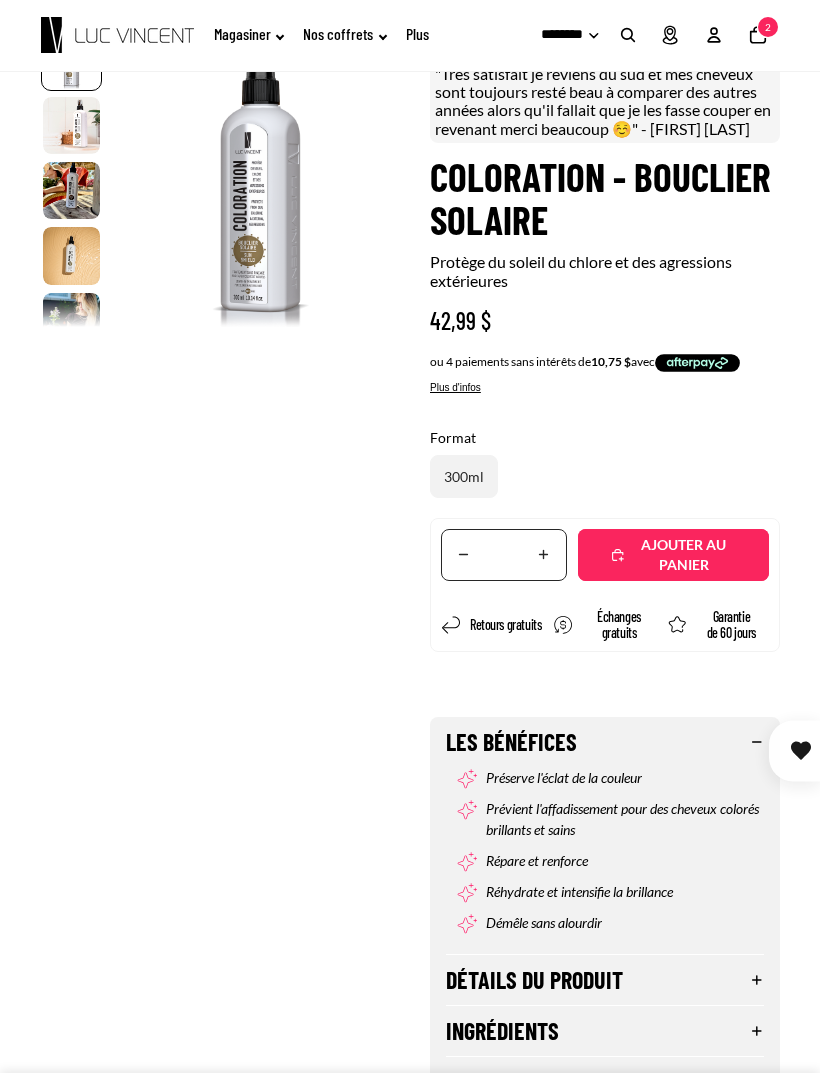 click on "Nombre total d'articles dans le panier: 2
2" 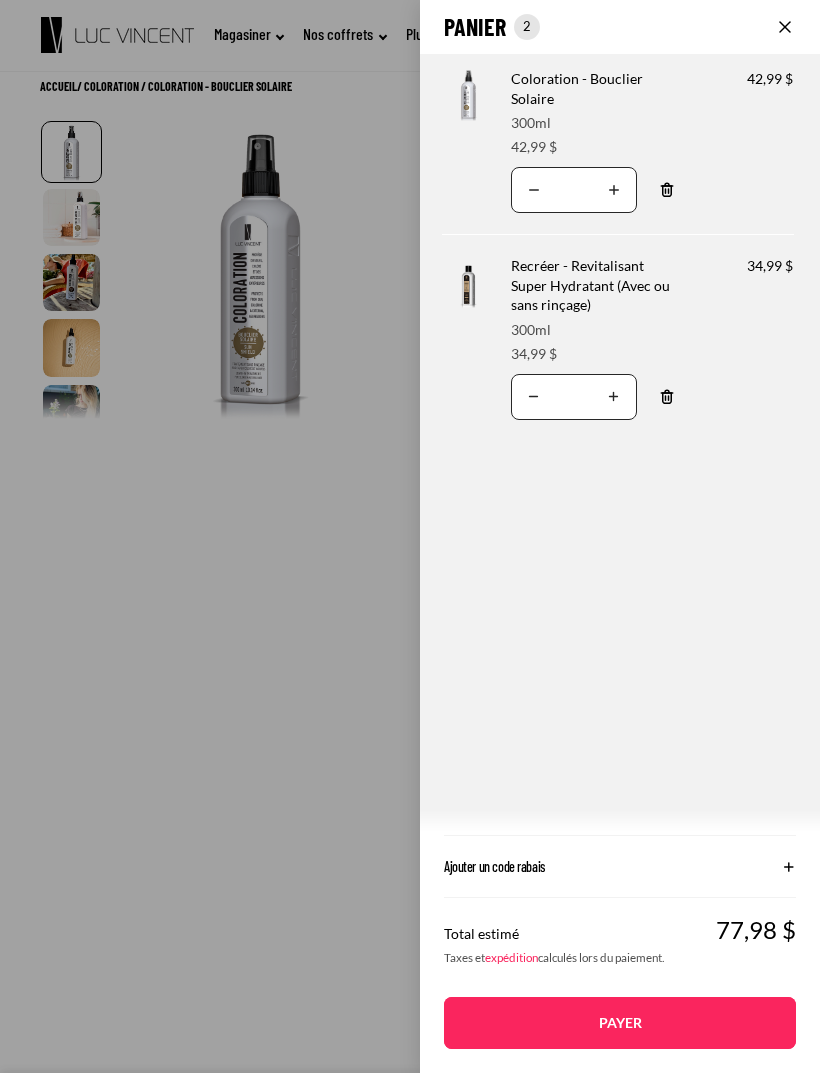 scroll, scrollTop: 0, scrollLeft: 0, axis: both 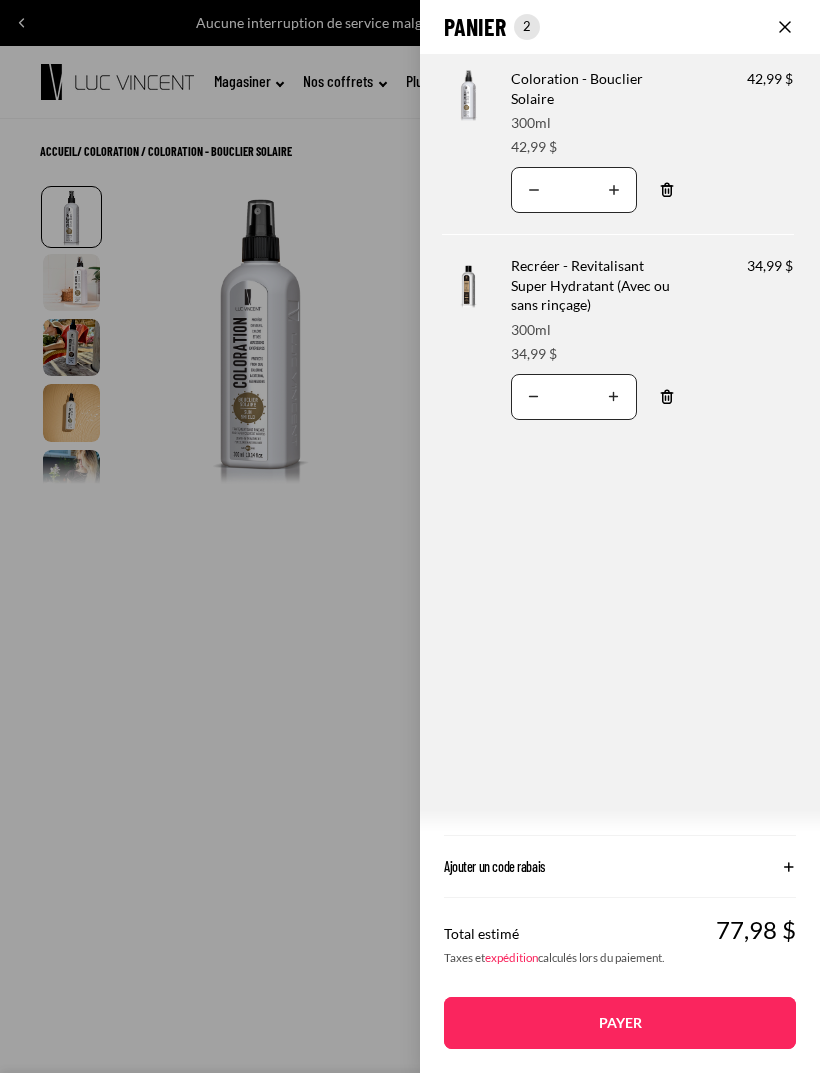 click on "Panier
Nombre total d'articles dans le panier: 2
2
2
Total du panier
77,98CAD
Image de produit
Informations sur le produit
Quantité
Nombre total de produits
Coloration - Bouclier Solaire
Format:
300ml" 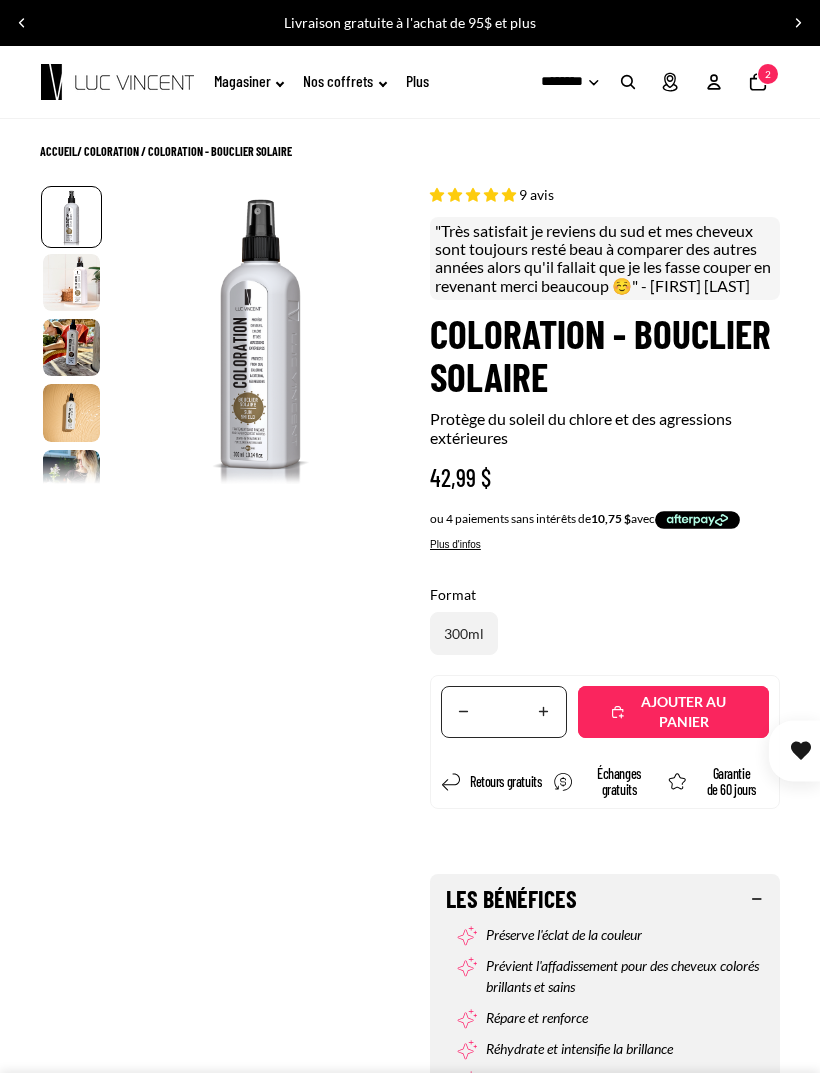 click on "Magasiner" 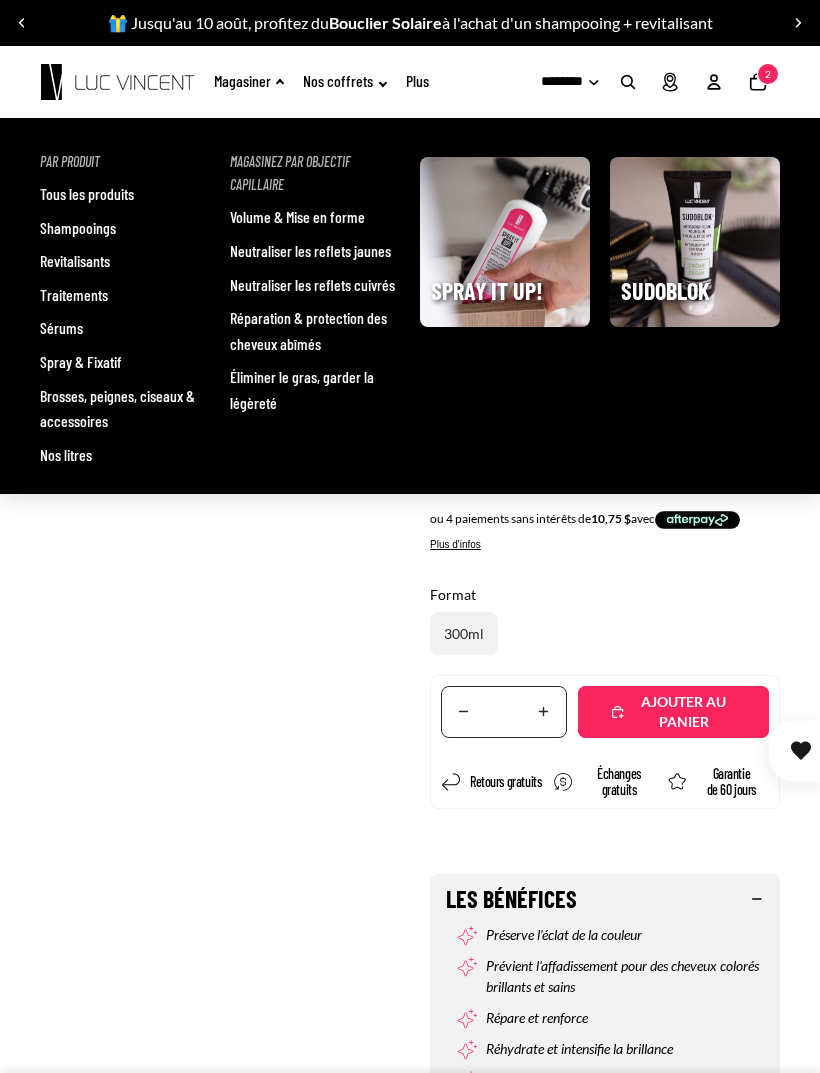click on "Shampooings" at bounding box center (78, 228) 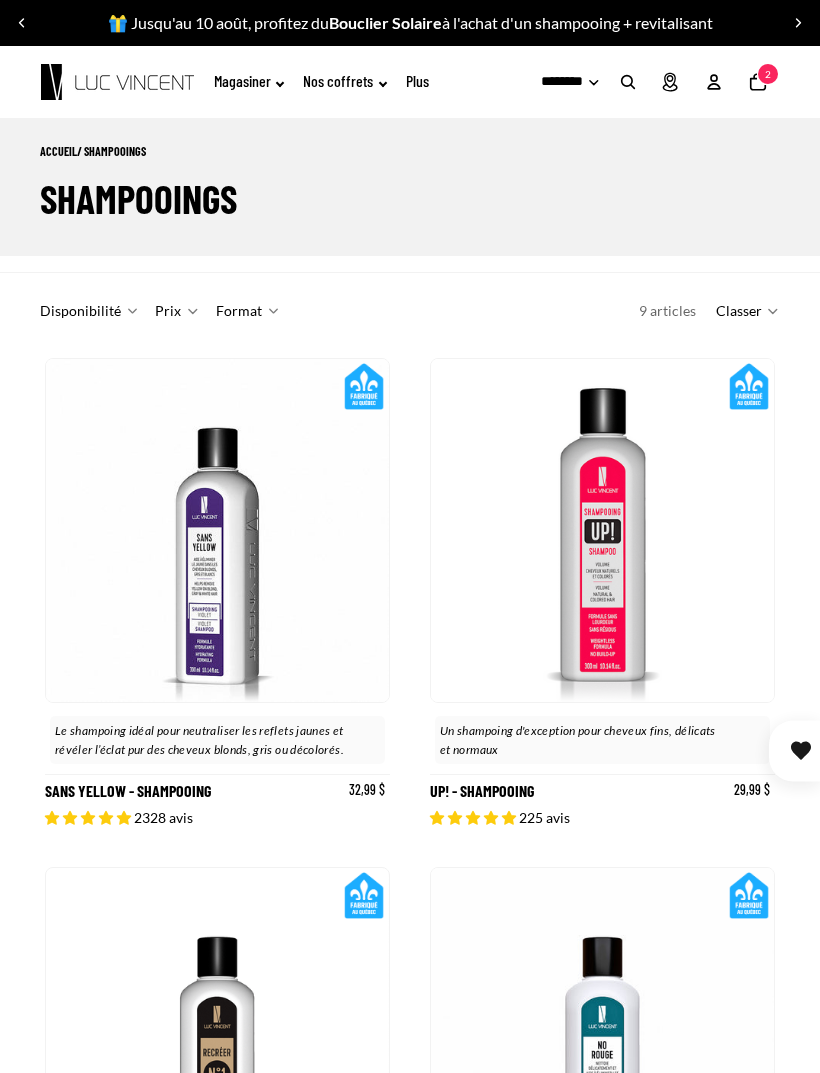 scroll, scrollTop: 0, scrollLeft: 0, axis: both 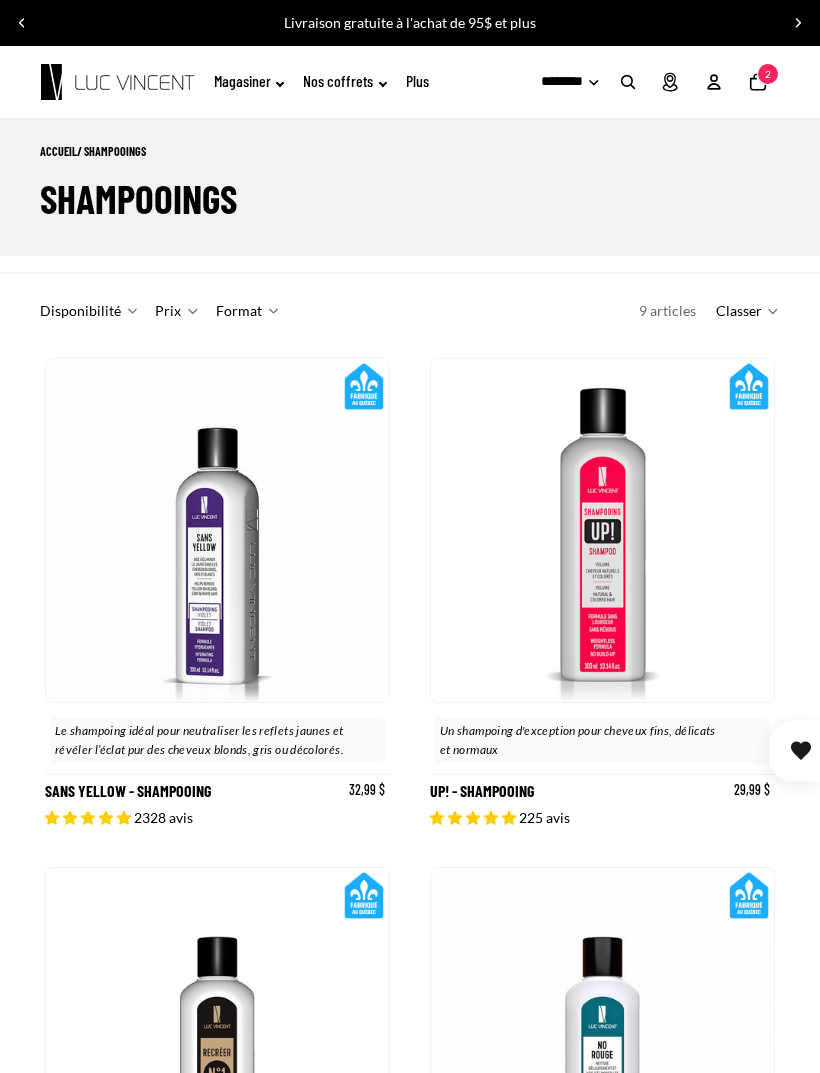 click on "Sans Yellow - Shampooing" at bounding box center [217, 592] 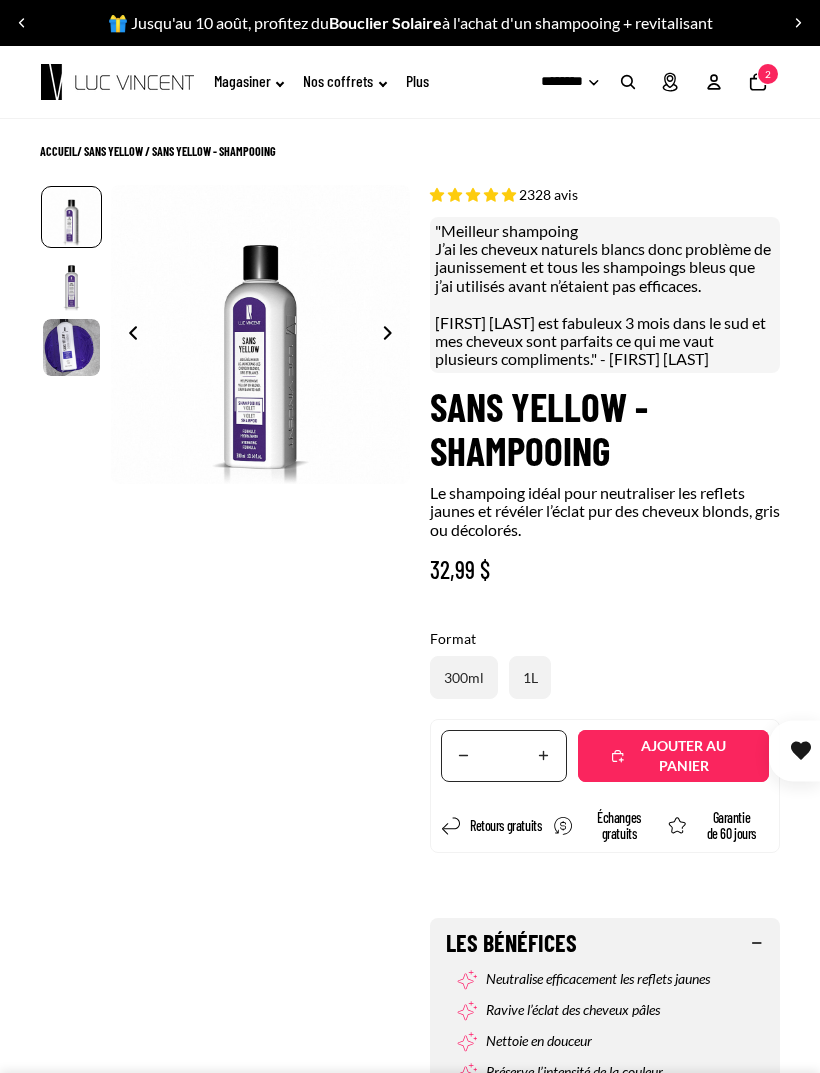 scroll, scrollTop: 0, scrollLeft: 0, axis: both 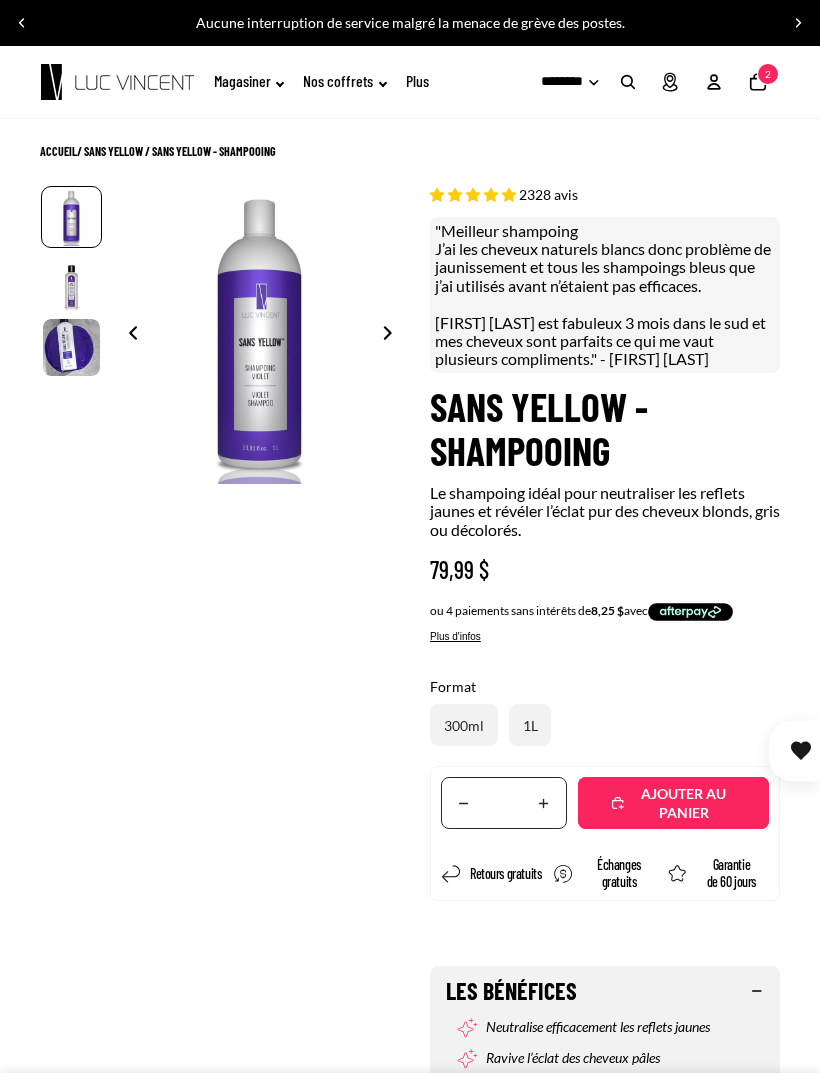 click on "Ajouté" at bounding box center (683, 804) 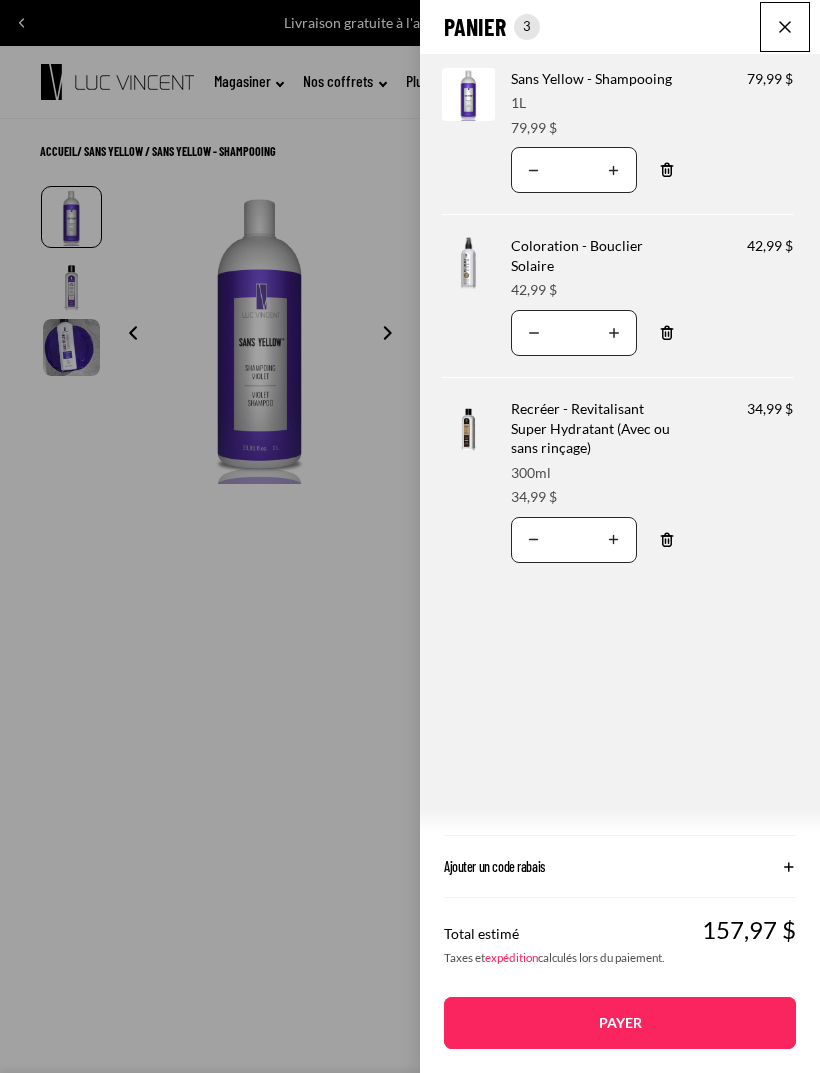 click at bounding box center (785, 27) 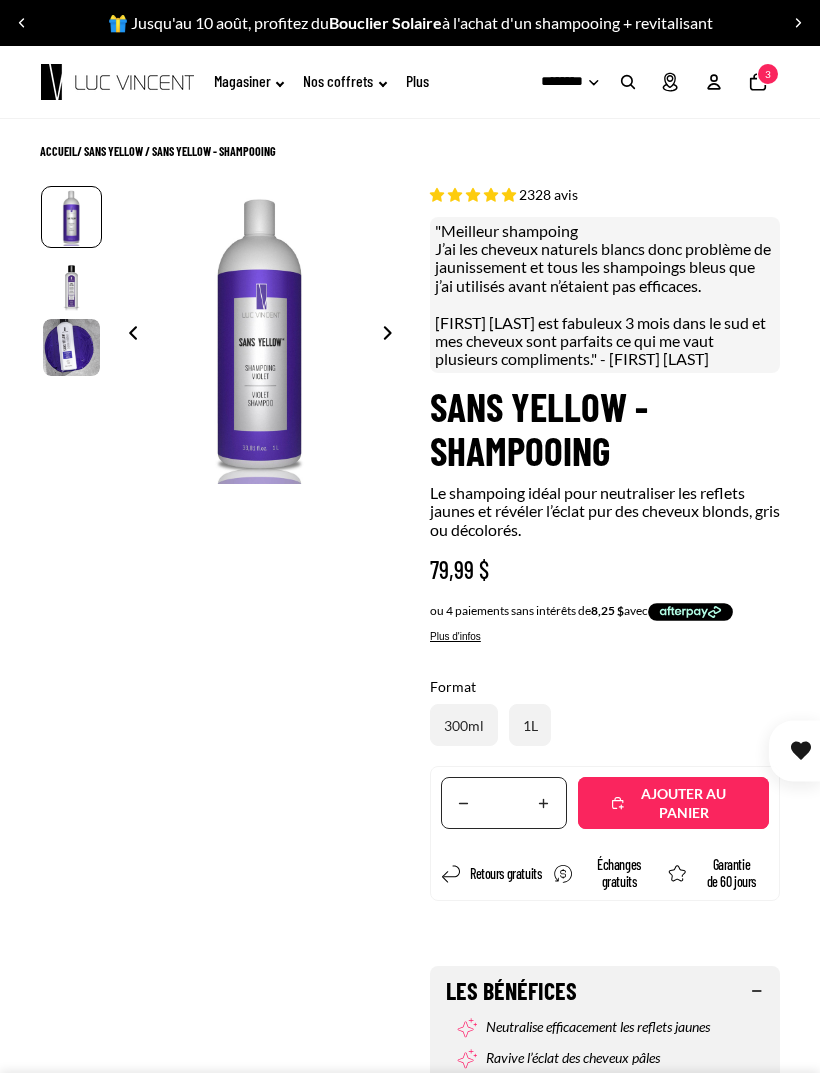 click on "Nombre total d'articles dans le panier: 3
3" 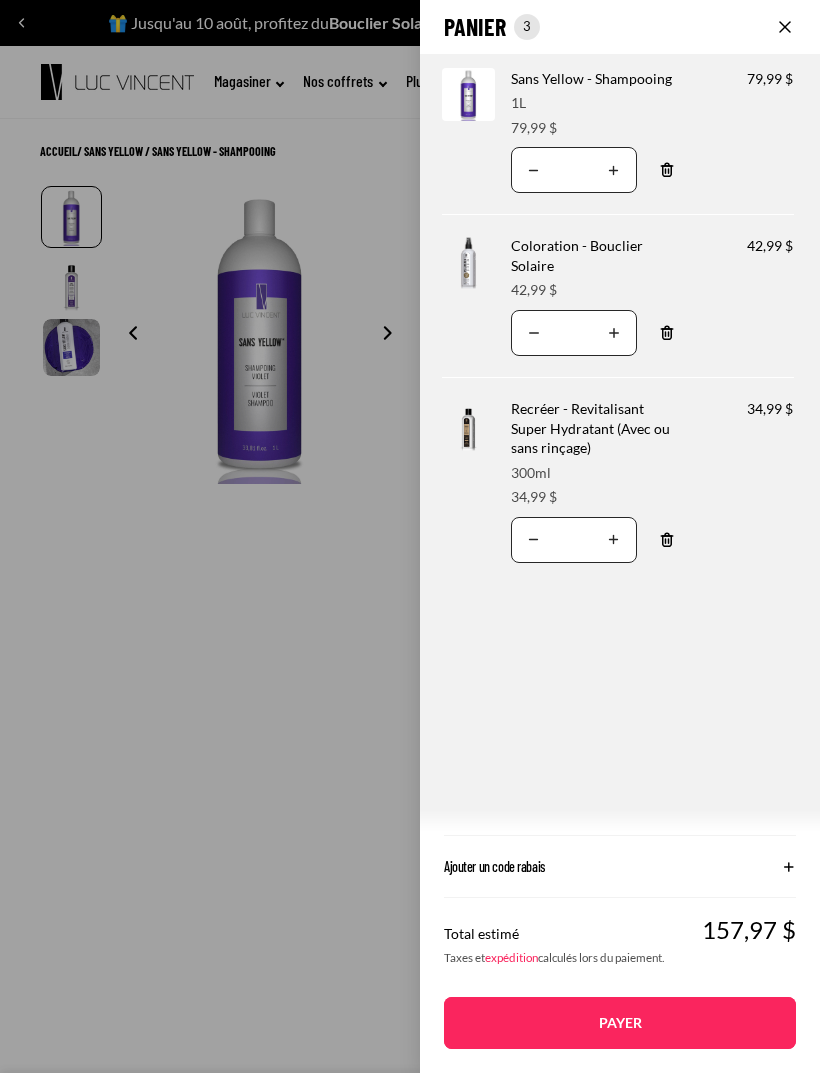 click 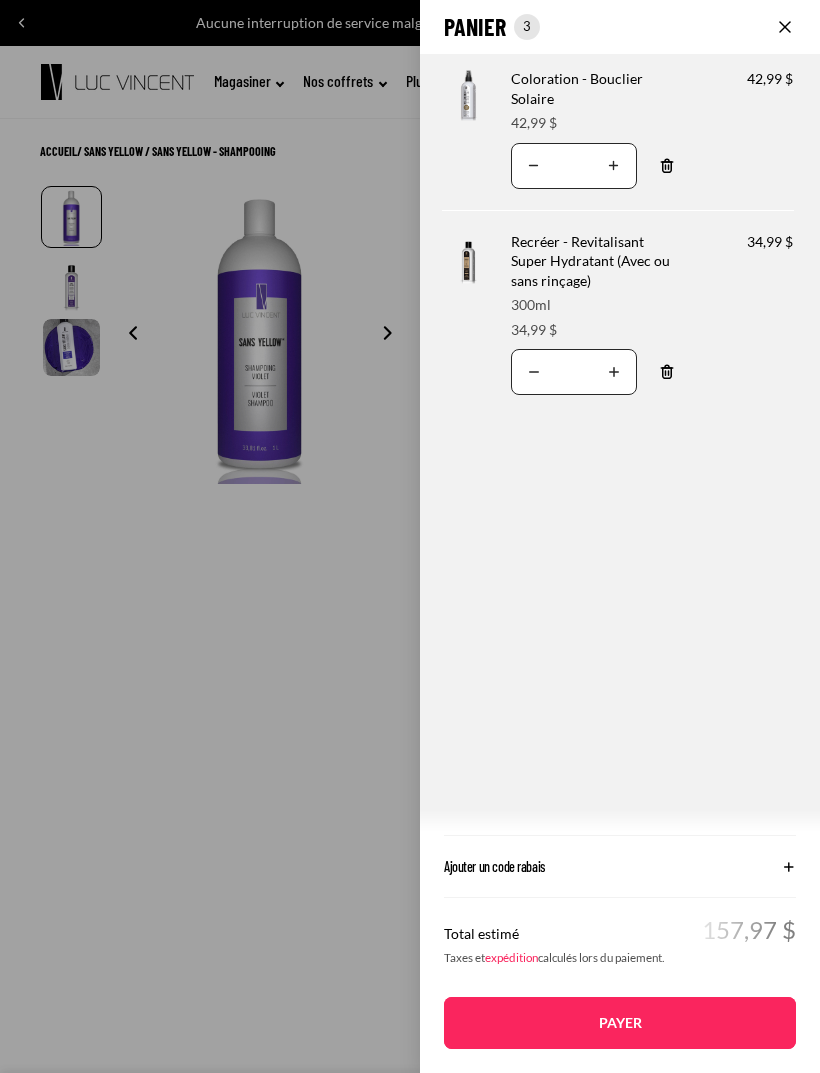 click on "Remove" at bounding box center (667, 166) 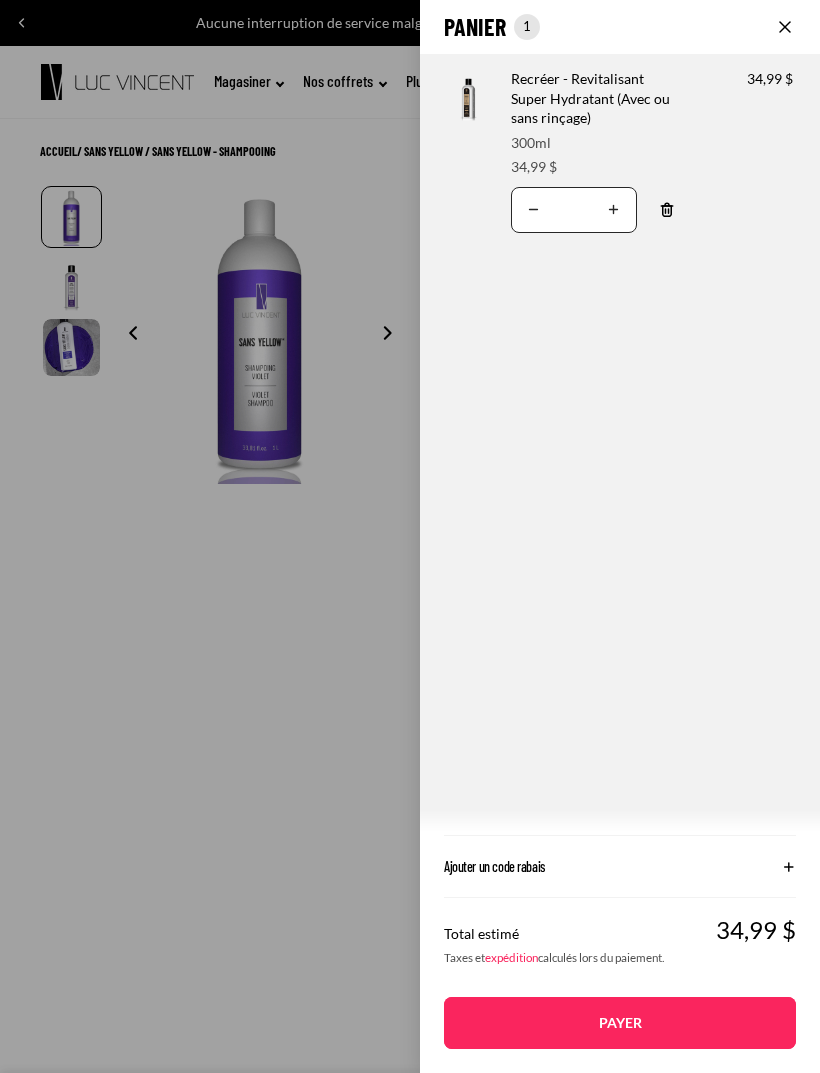 click 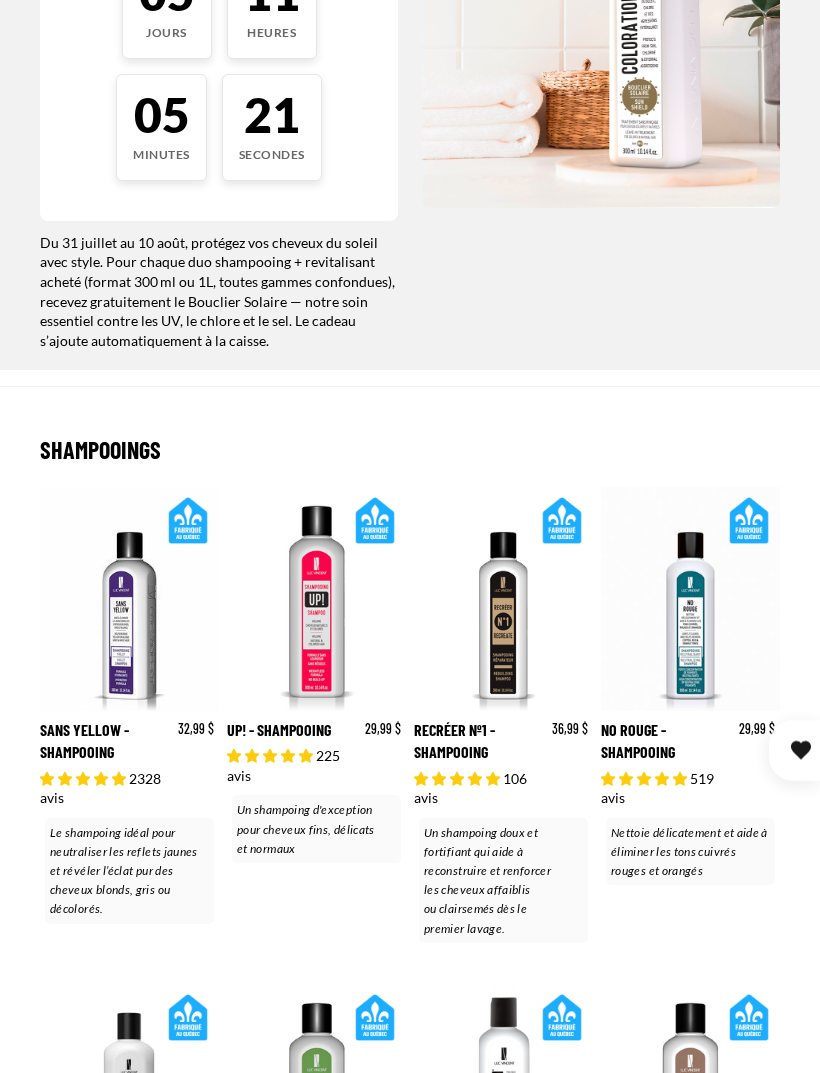 scroll, scrollTop: 431, scrollLeft: 0, axis: vertical 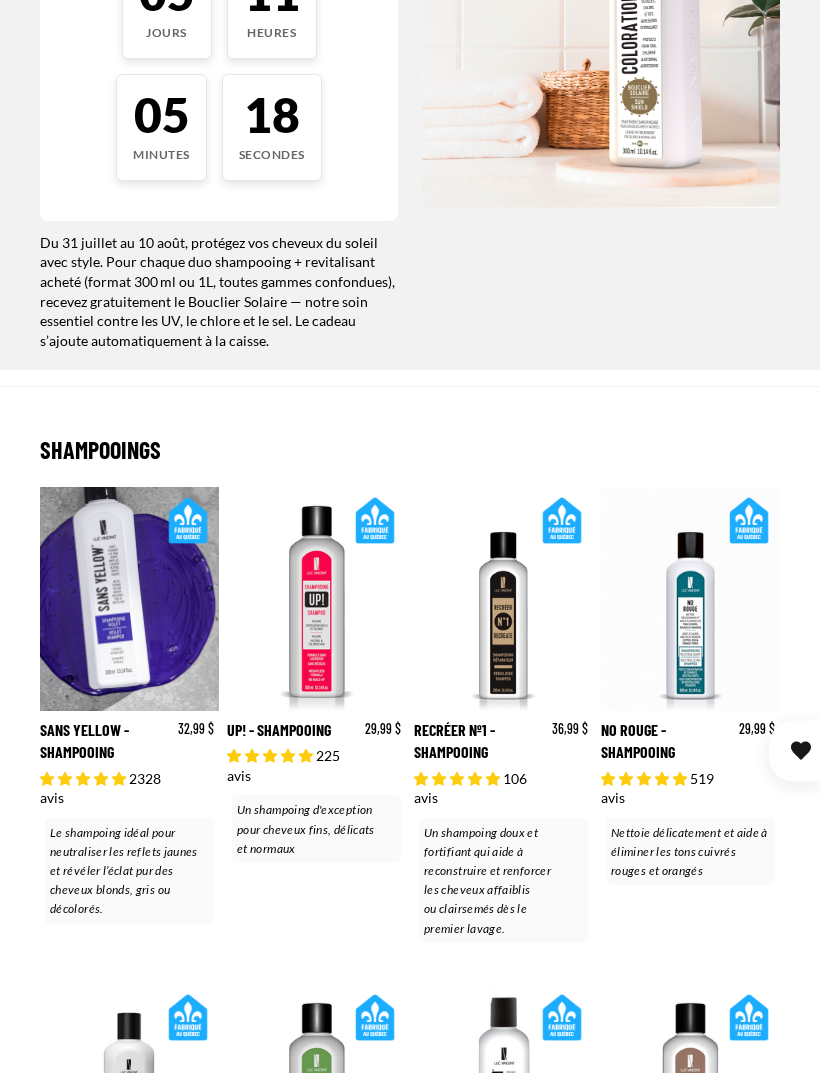 click on "Sans Yellow - Shampooing" at bounding box center [129, 717] 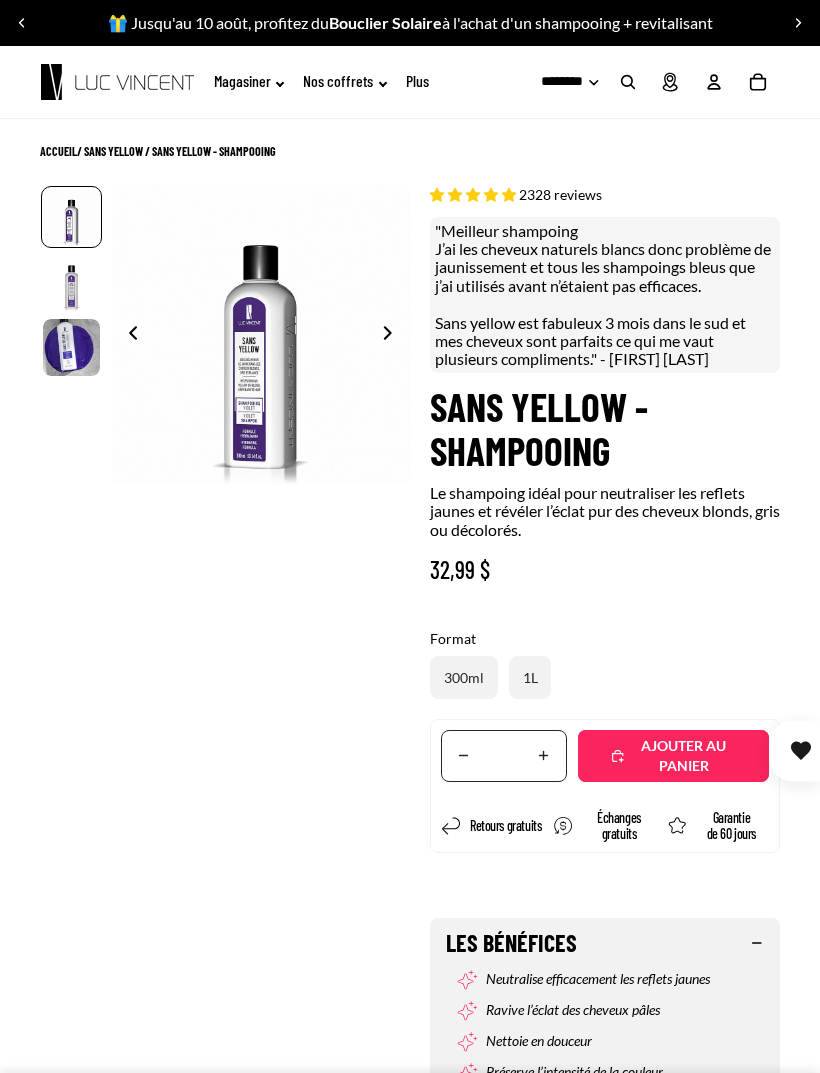 scroll, scrollTop: 0, scrollLeft: 0, axis: both 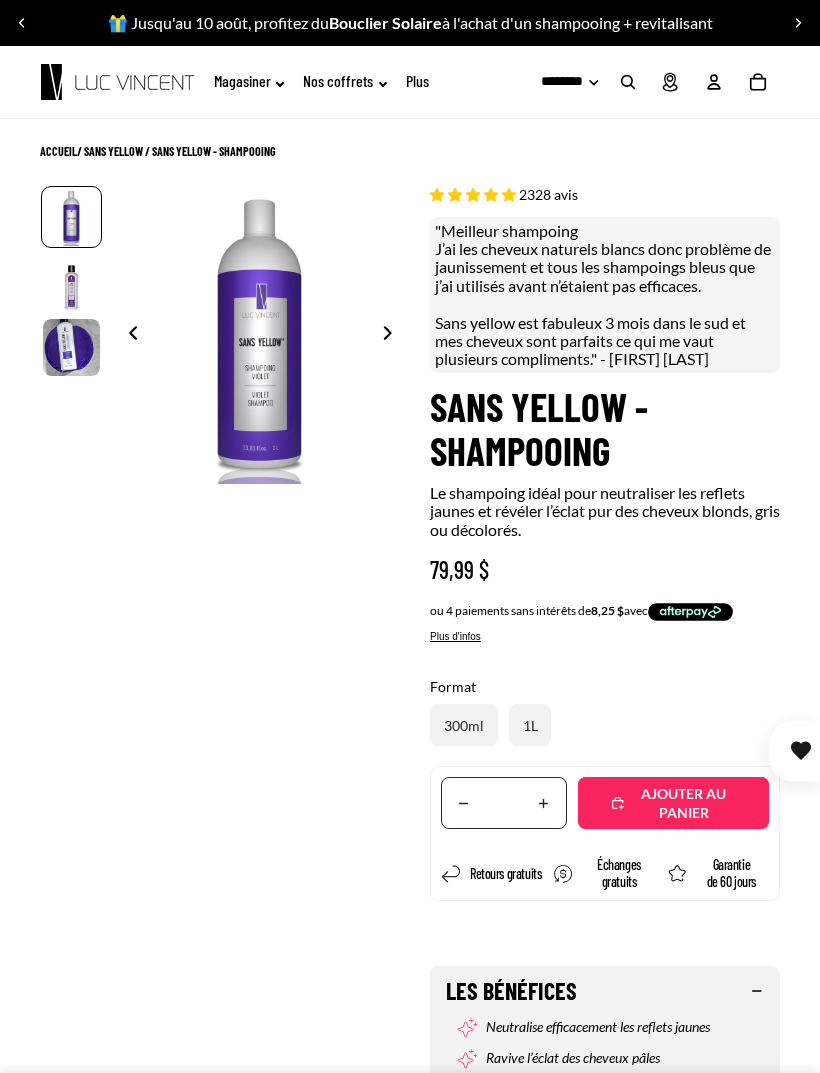 click on "Ajouté" at bounding box center [683, 804] 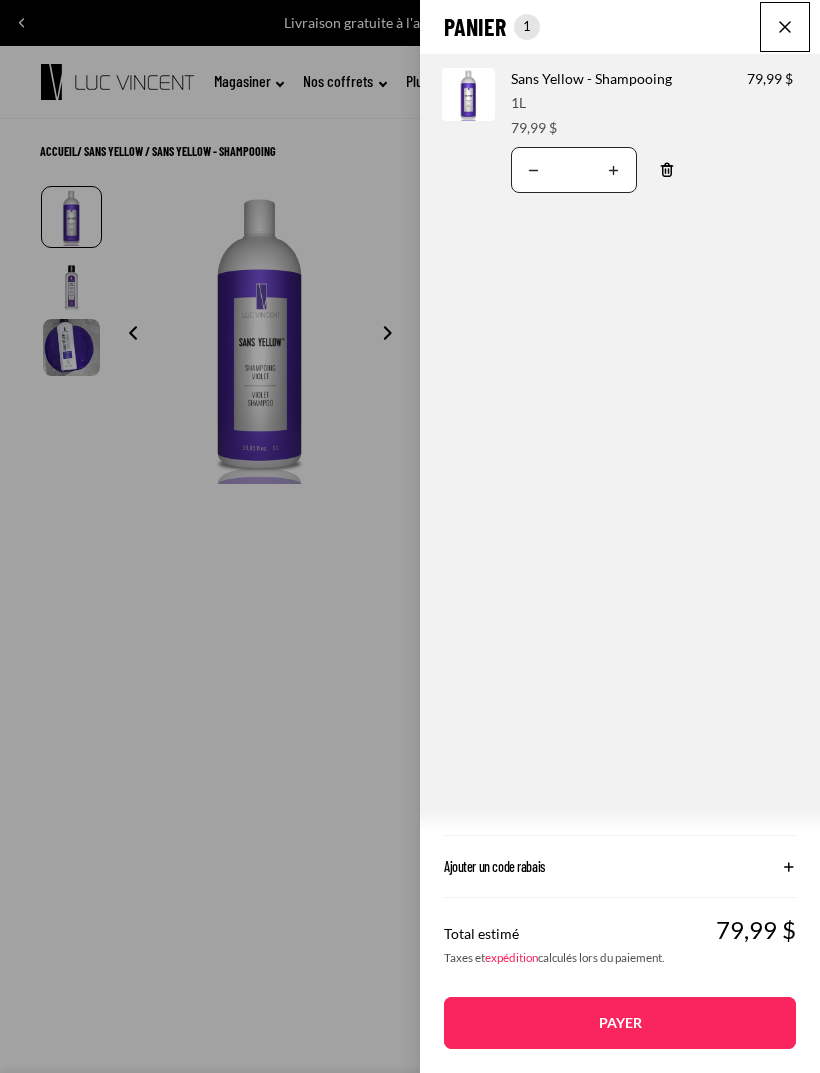 click on "Panier
Nombre total d'articles dans le panier: 1
1
1
Total du panier
79,99CAD
Image de produit
Informations sur le produit
Quantité
Nombre total de produits
Sans Yellow - Shampooing
Format:
1L Prix" 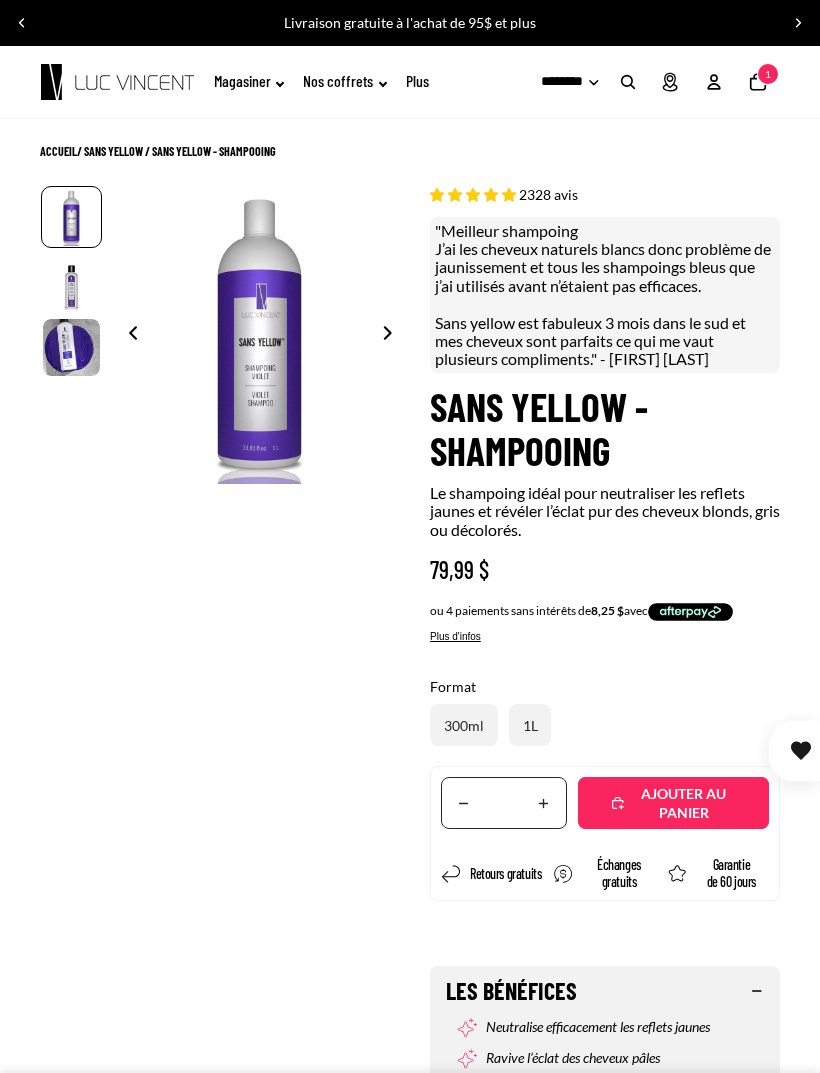 click on "Magasiner" 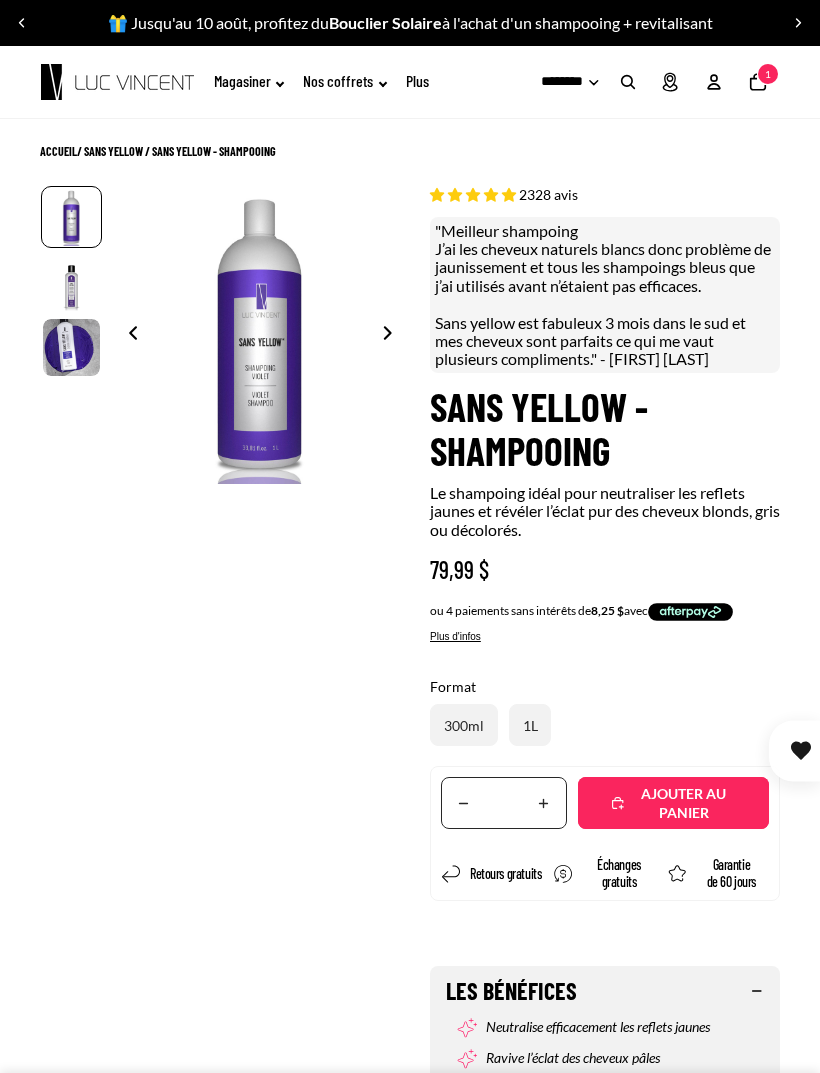 click on "Magasiner" 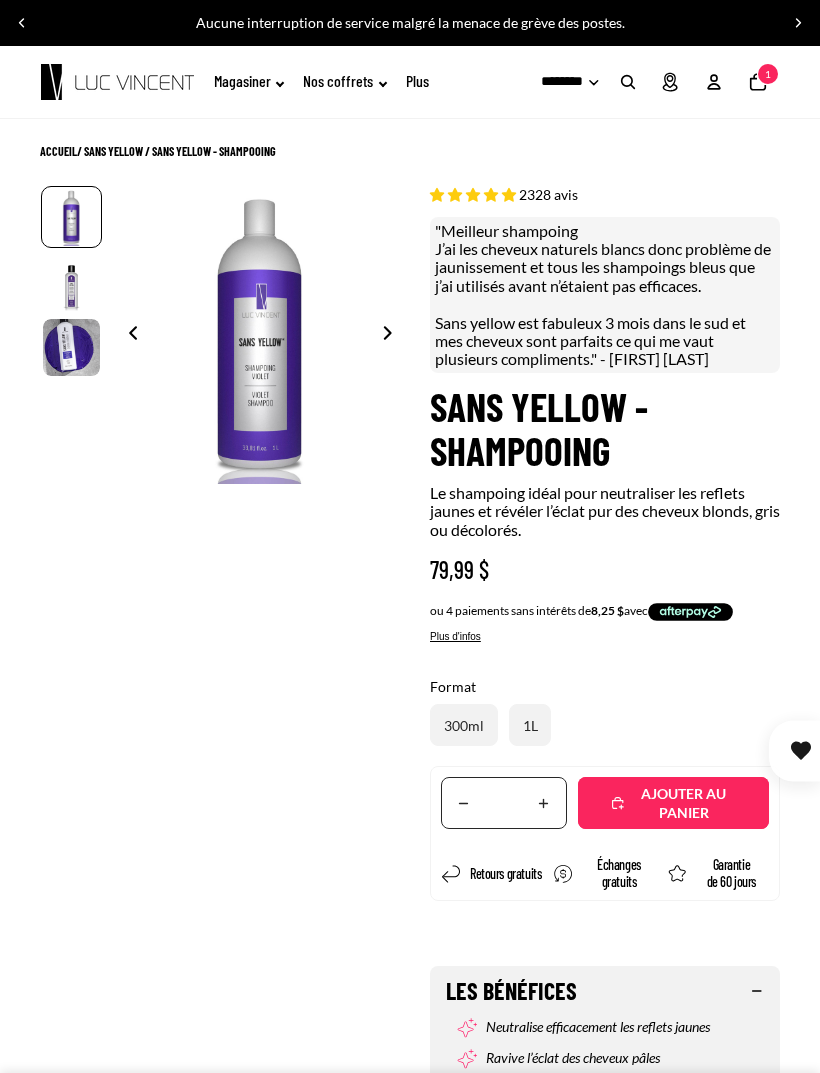 click 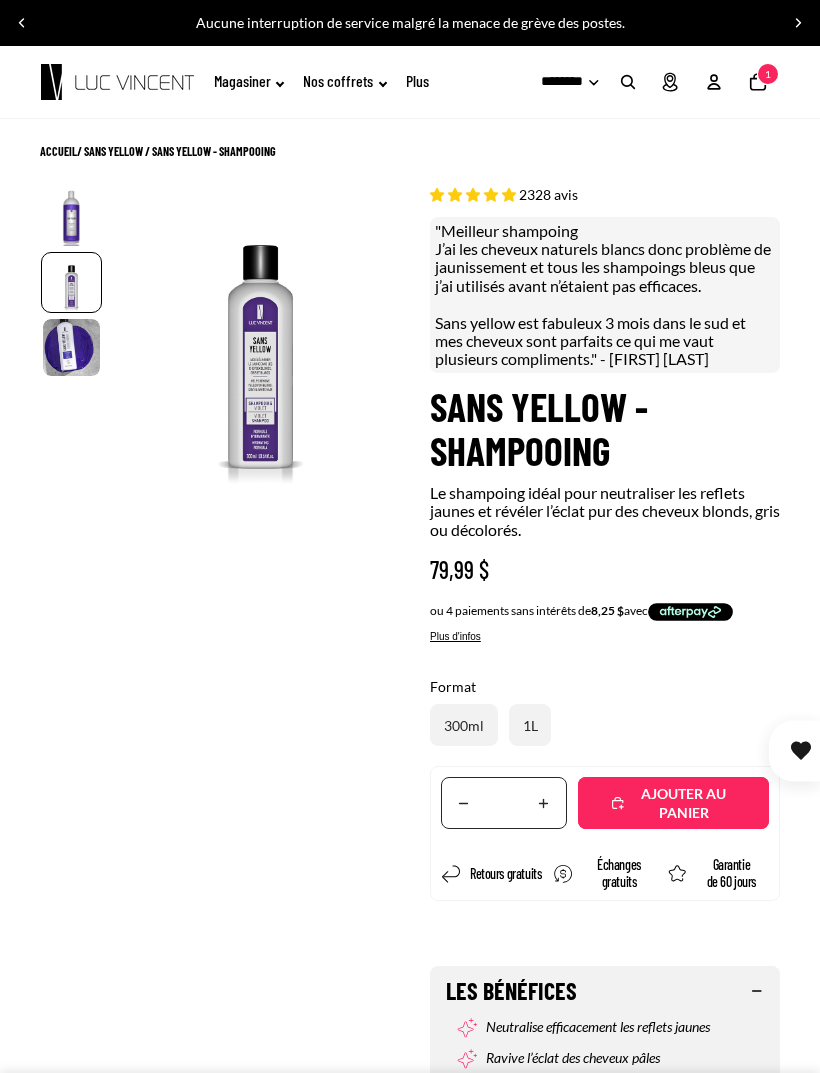 scroll, scrollTop: 0, scrollLeft: 299, axis: horizontal 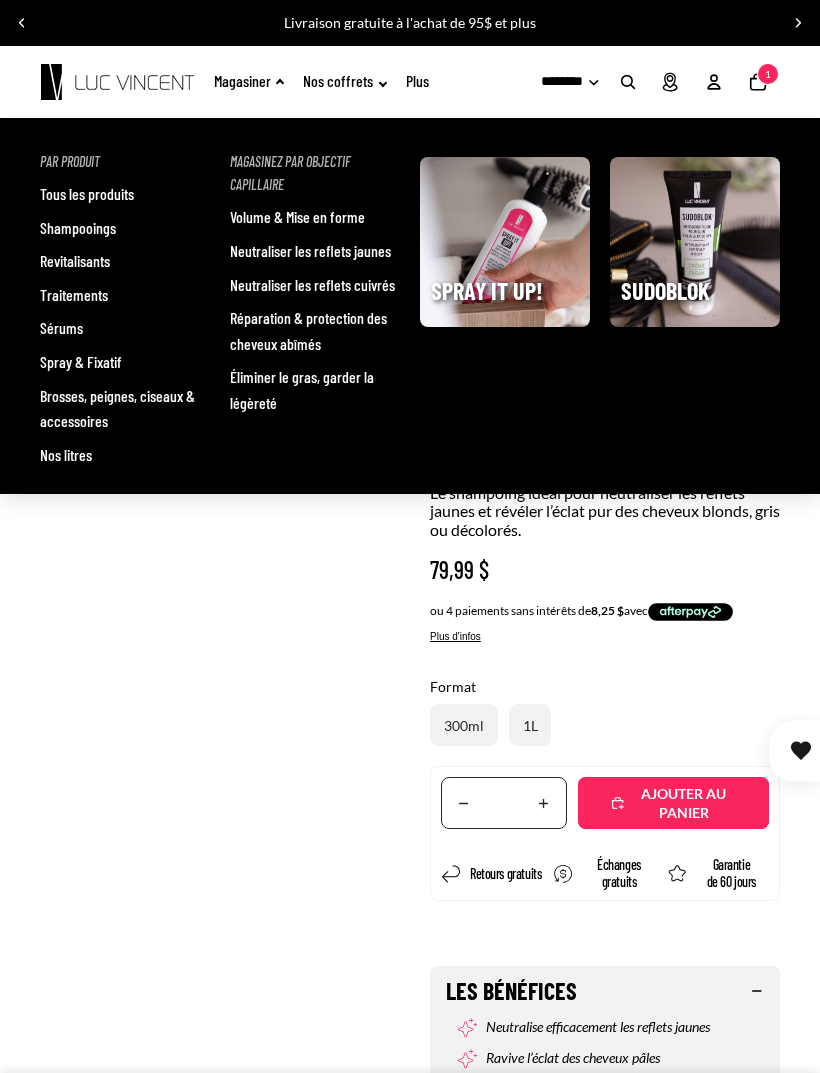 click on "Revitalisants" at bounding box center [75, 261] 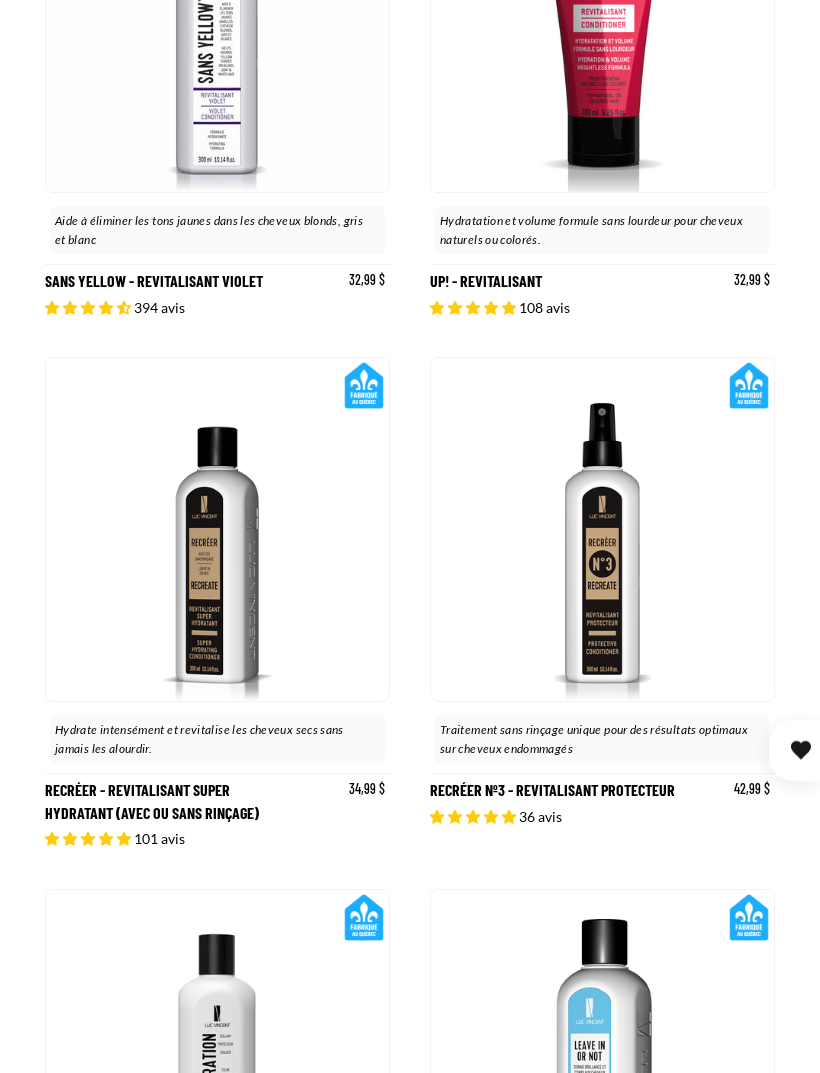 scroll, scrollTop: 510, scrollLeft: 0, axis: vertical 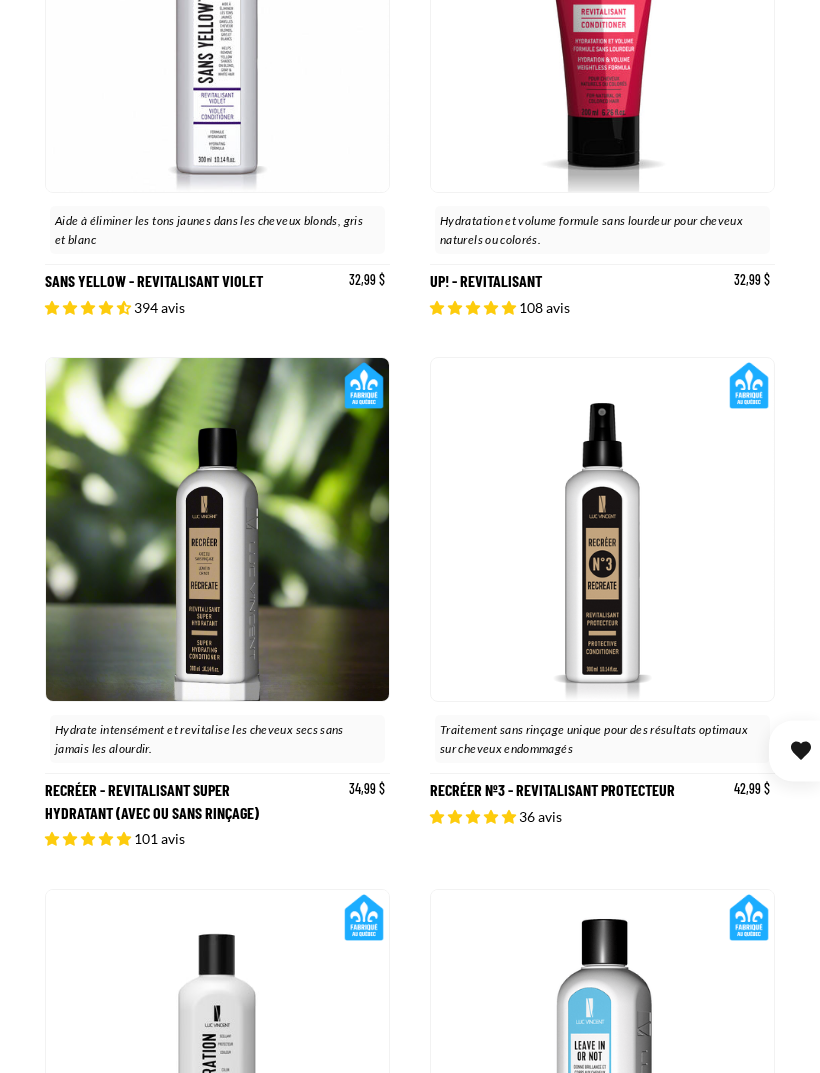 click on "Recréer - Revitalisant Super Hydratant (Avec ou sans rinçage)" at bounding box center (217, 603) 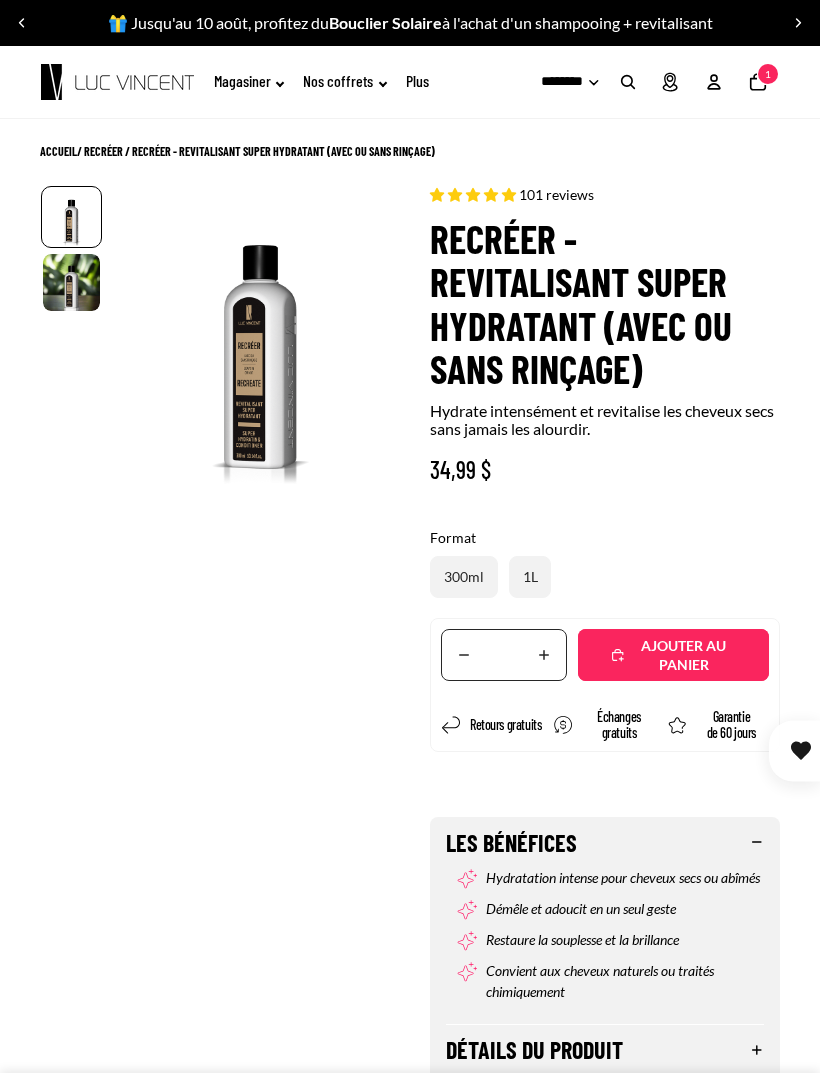 scroll, scrollTop: 0, scrollLeft: 0, axis: both 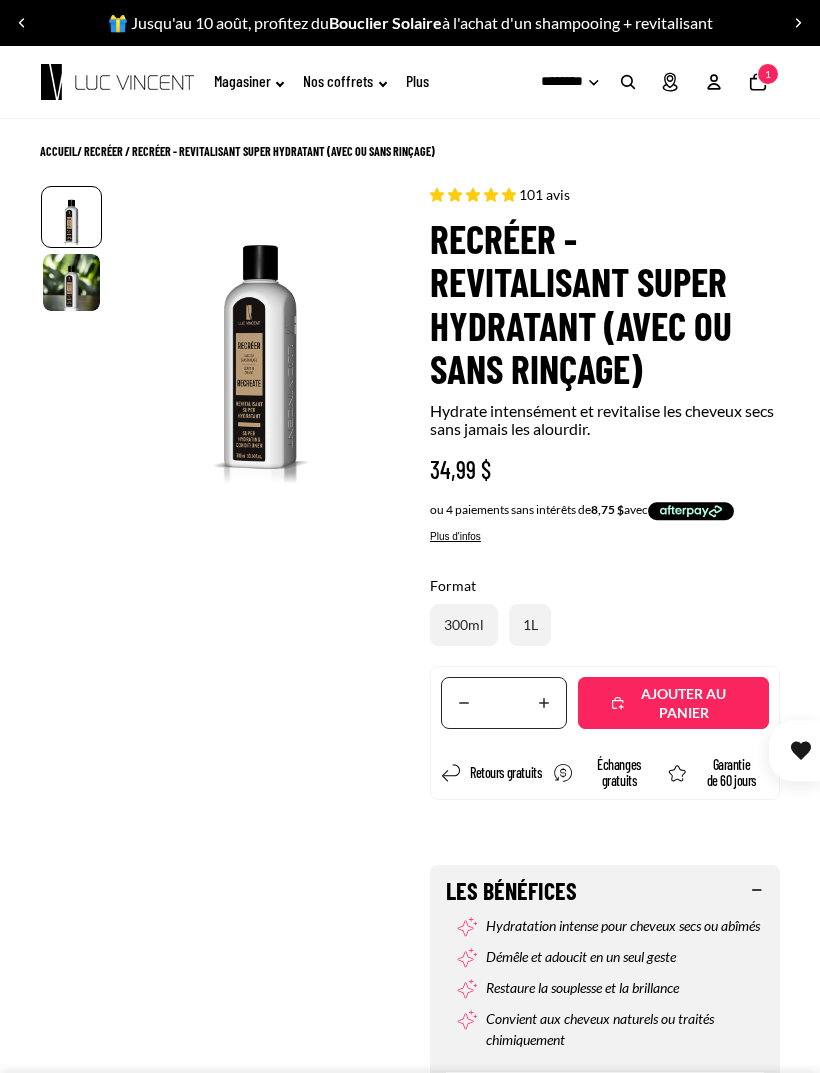 click on "Ajouté" at bounding box center (673, 703) 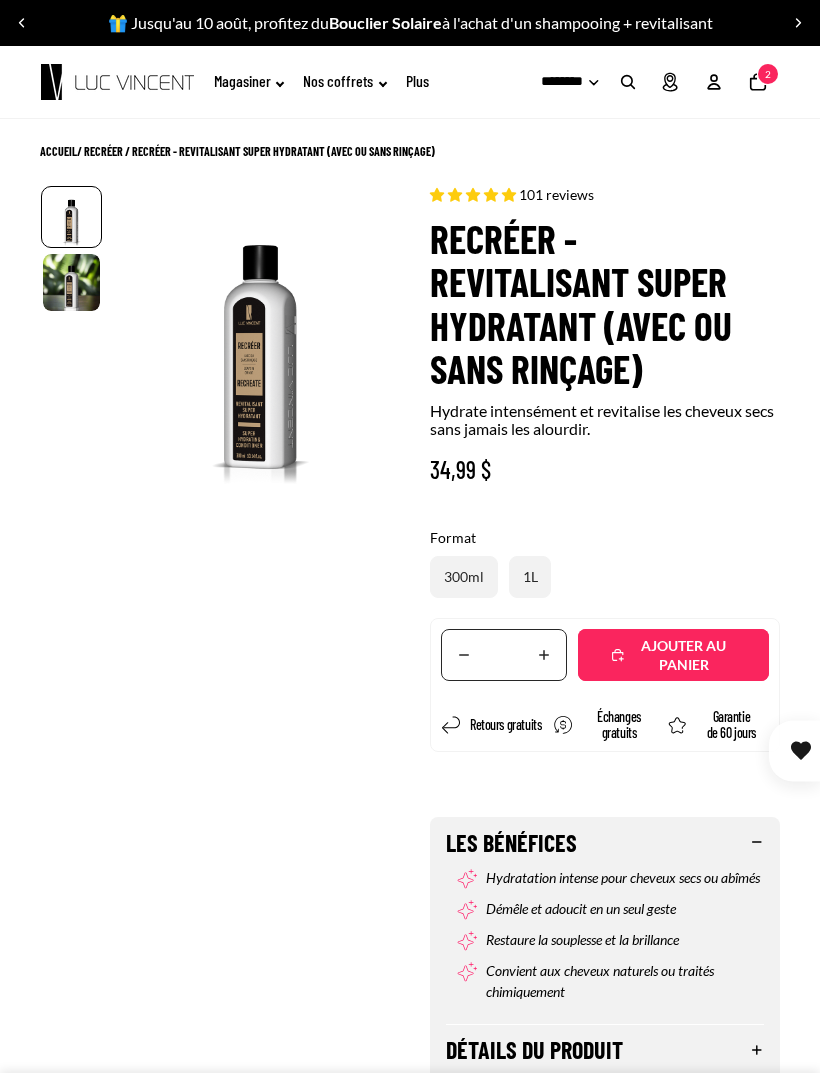 scroll, scrollTop: 0, scrollLeft: 0, axis: both 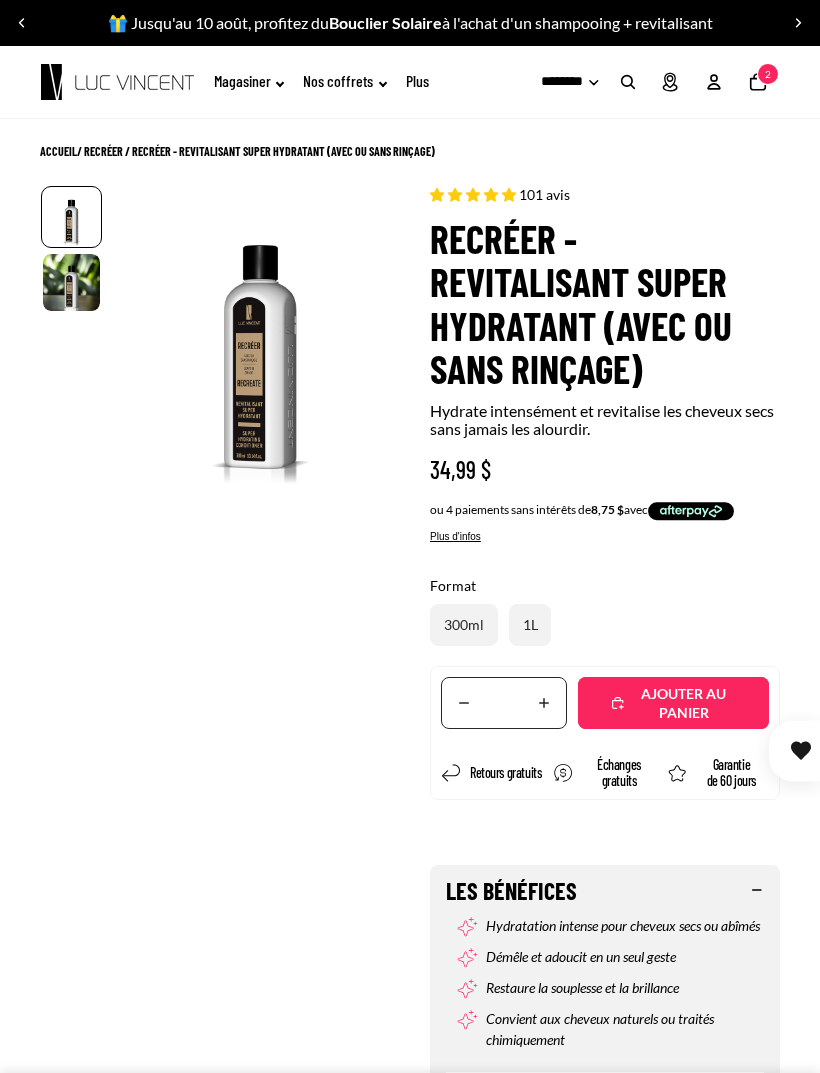 click on "Nombre total d'articles dans le panier: 2
2" 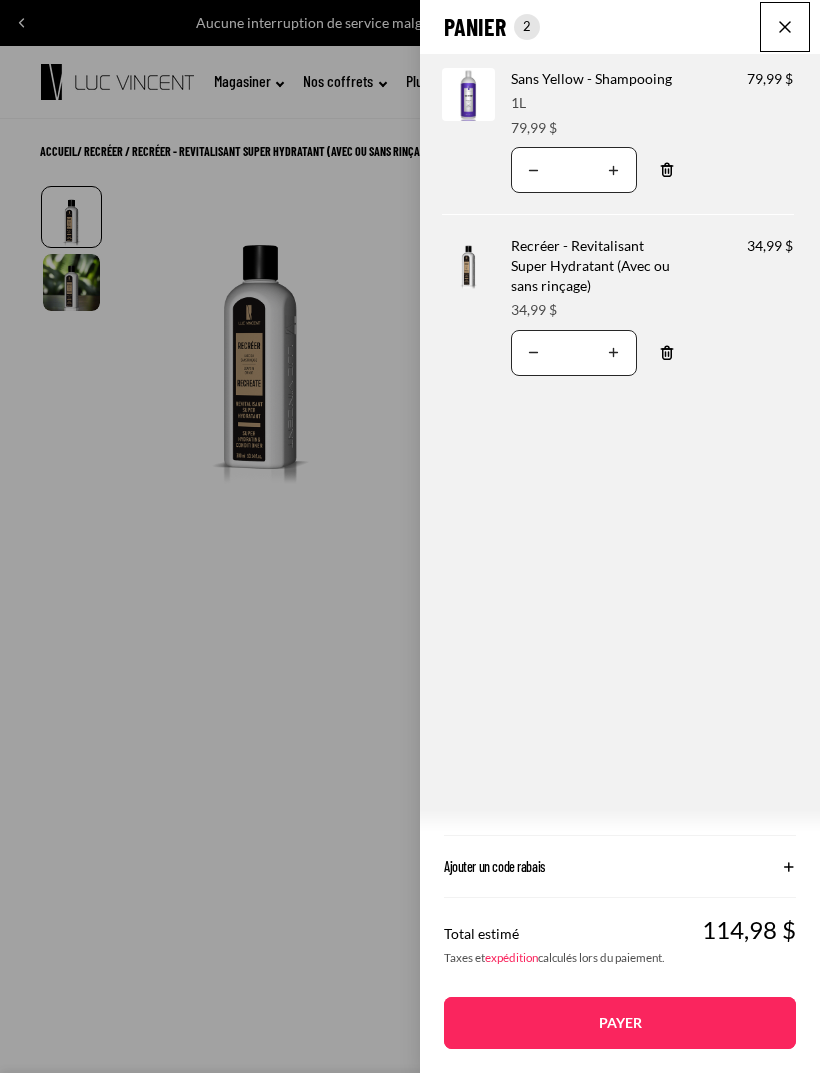 click 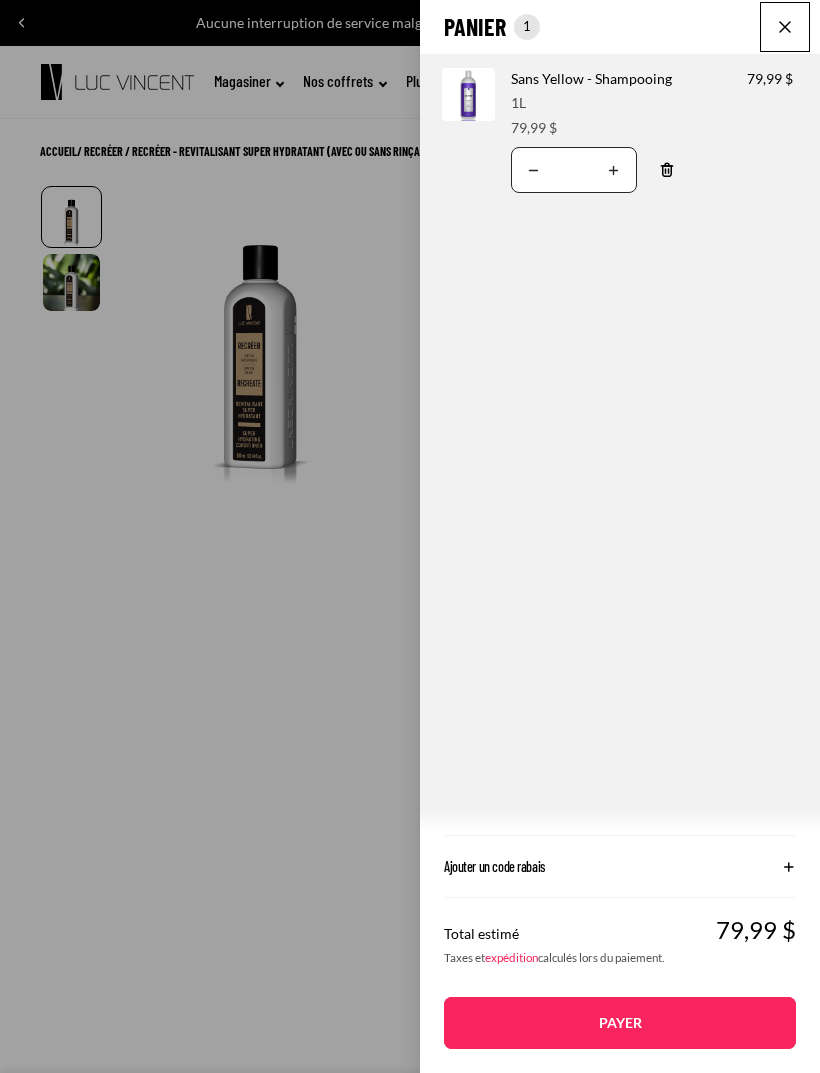 click on "Panier
Nombre total d'articles dans le panier: 1
1
1
Total du panier
79,99CAD
Image de produit
Informations sur le produit
Quantité
Nombre total de produits
Sans Yellow - Shampooing
Format:
1L Prix" 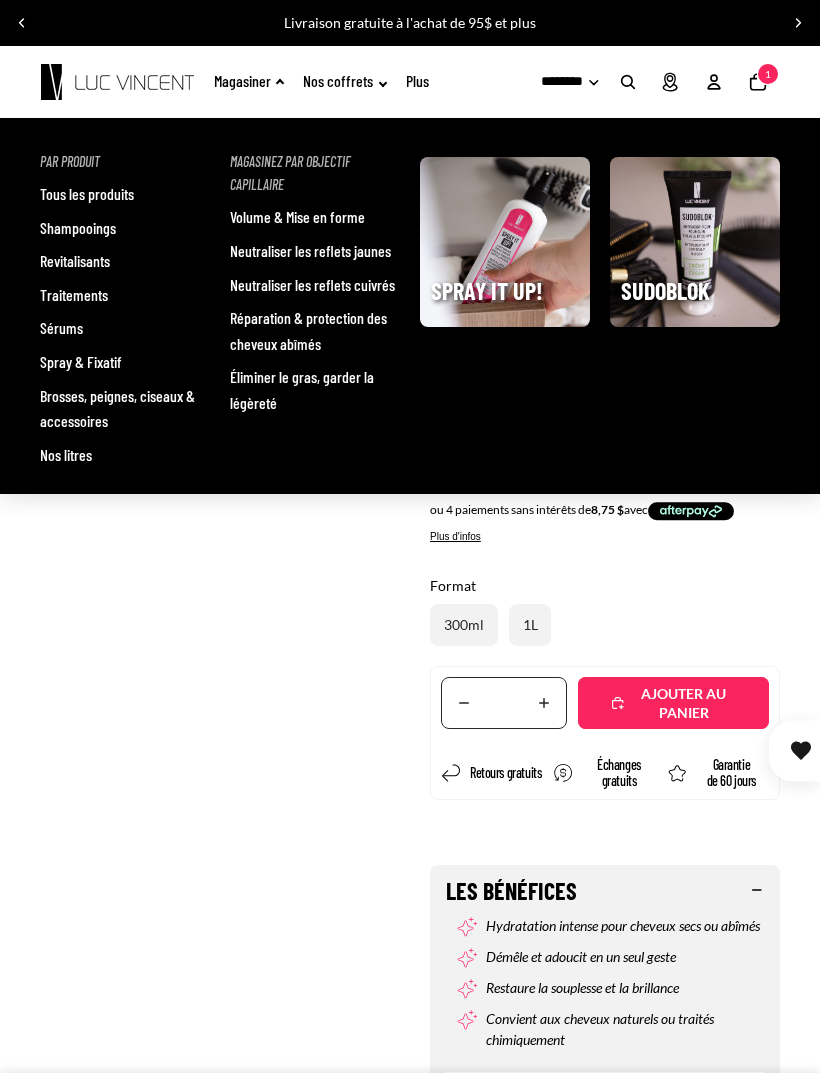 click on "Shampooings" at bounding box center (78, 228) 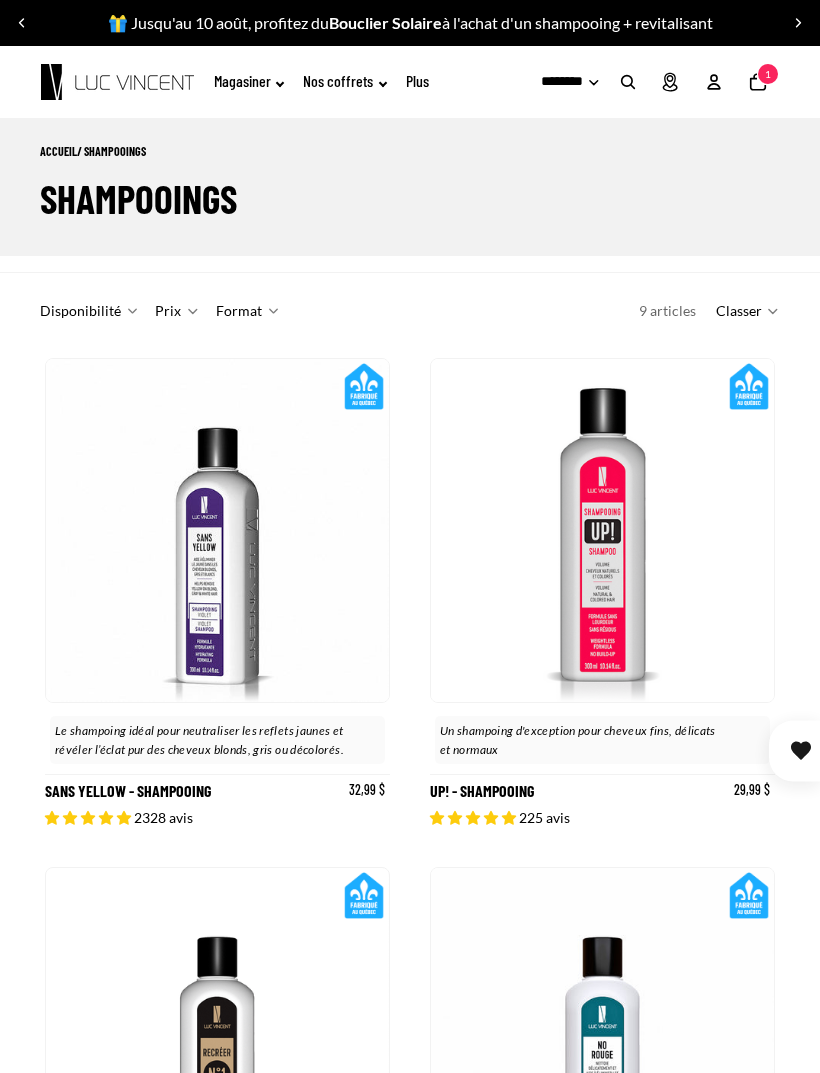scroll, scrollTop: 0, scrollLeft: 0, axis: both 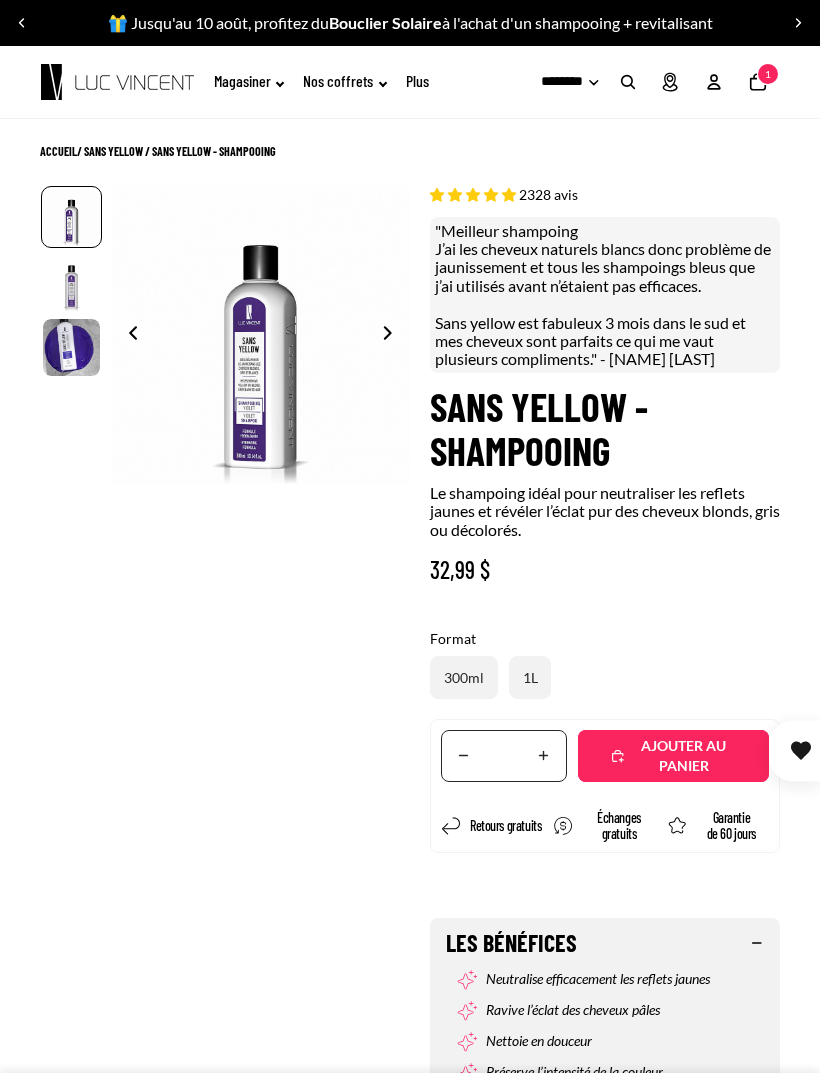 select on "**********" 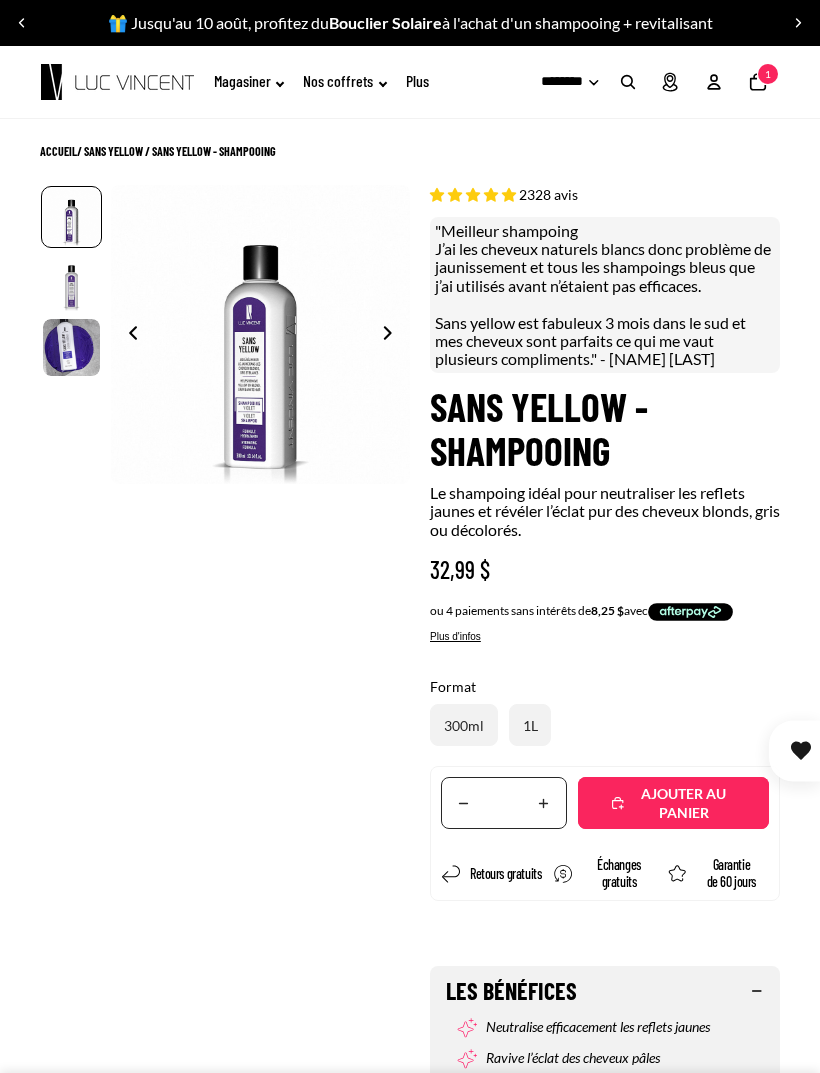 click on "Ajouté" at bounding box center (673, 803) 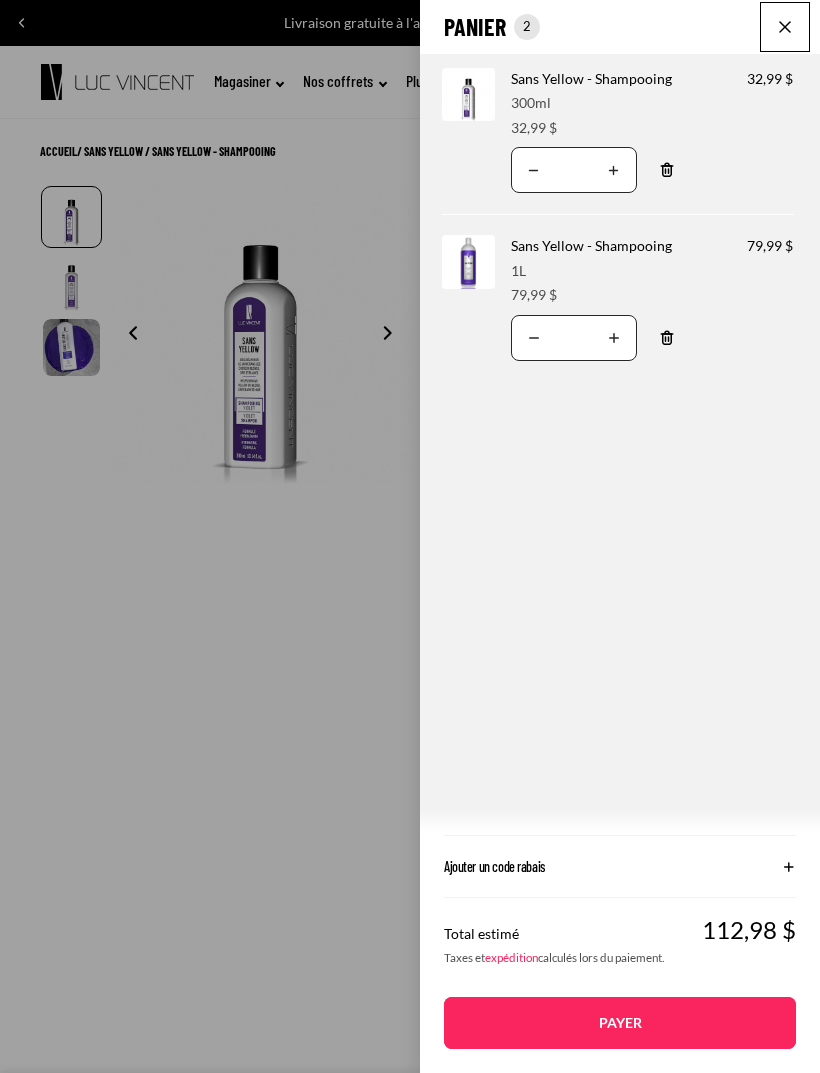 click 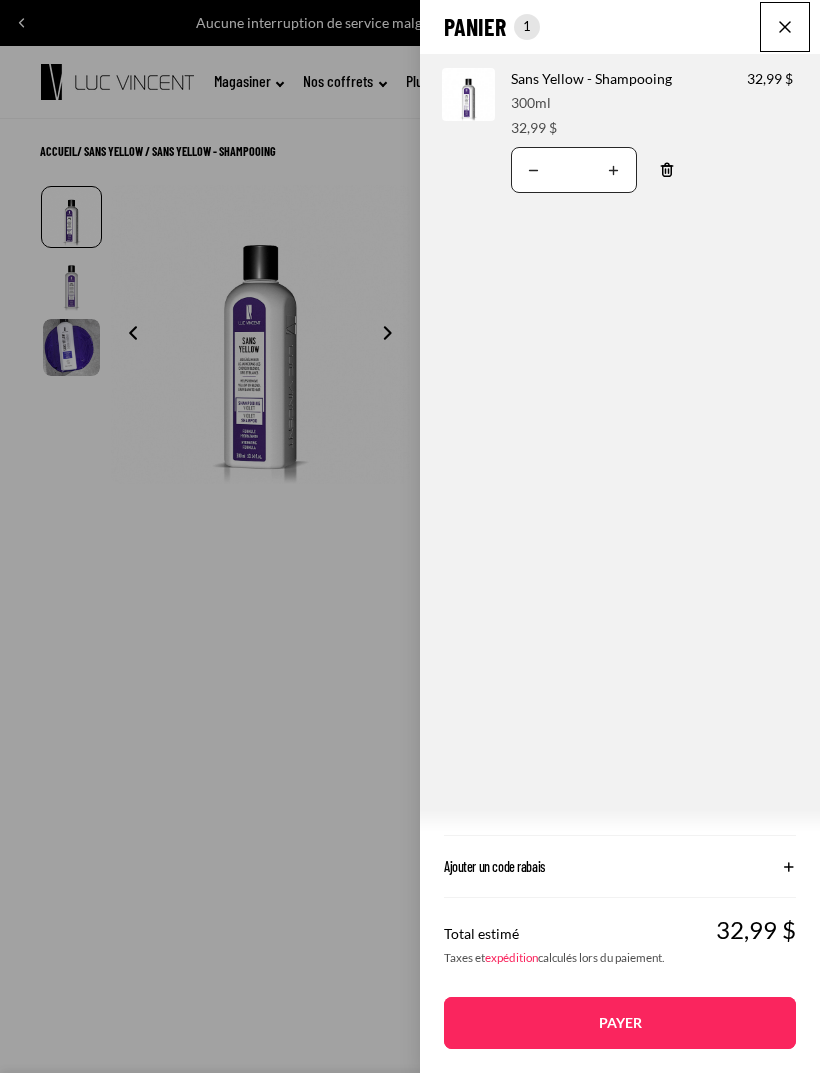 click on "Panier
Nombre total d'articles dans le panier: 1
1
1
Total du panier
32,99CAD
Image de produit
Informations sur le produit
Quantité
Nombre total de produits
Sans Yellow - Shampooing
Format:
300ml Prix" 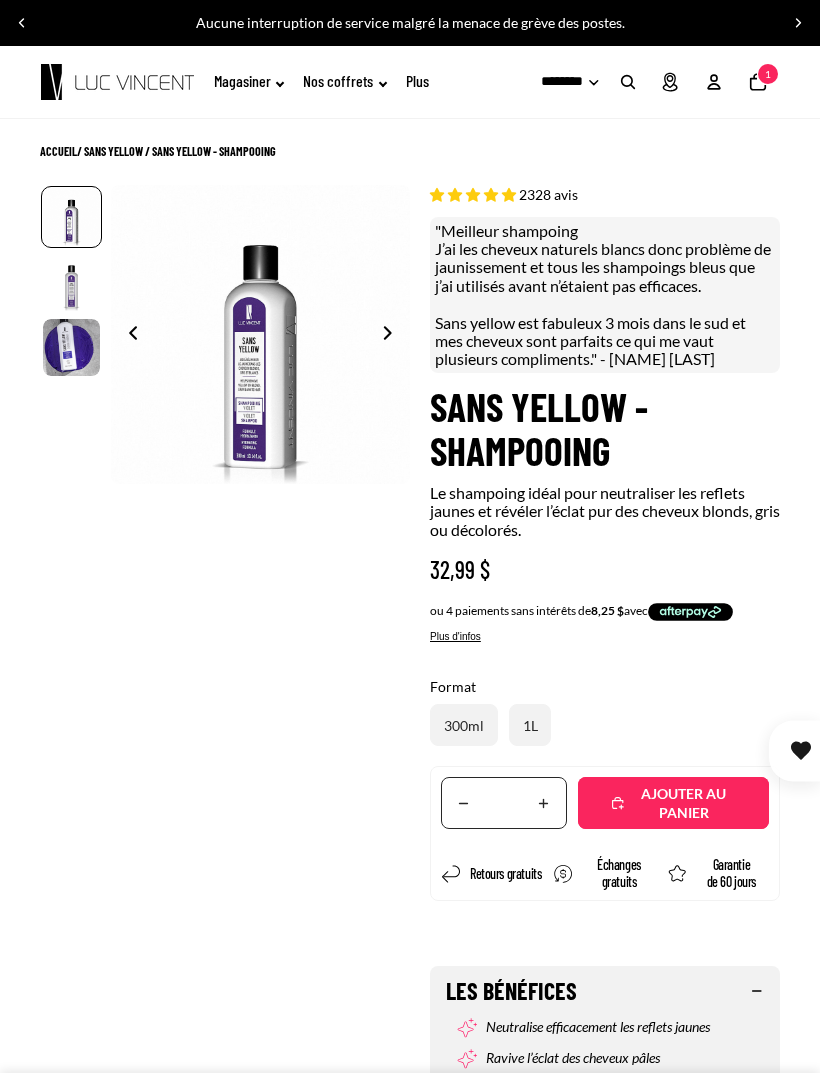 click on "Magasiner" 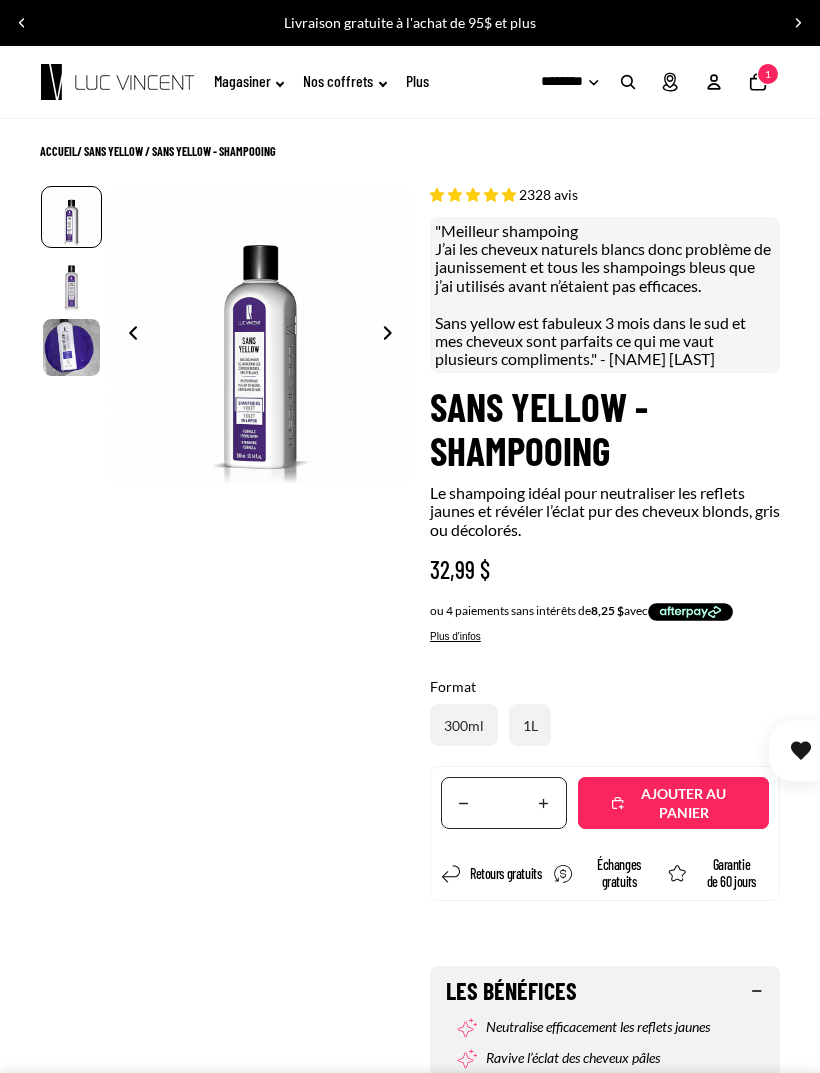 click 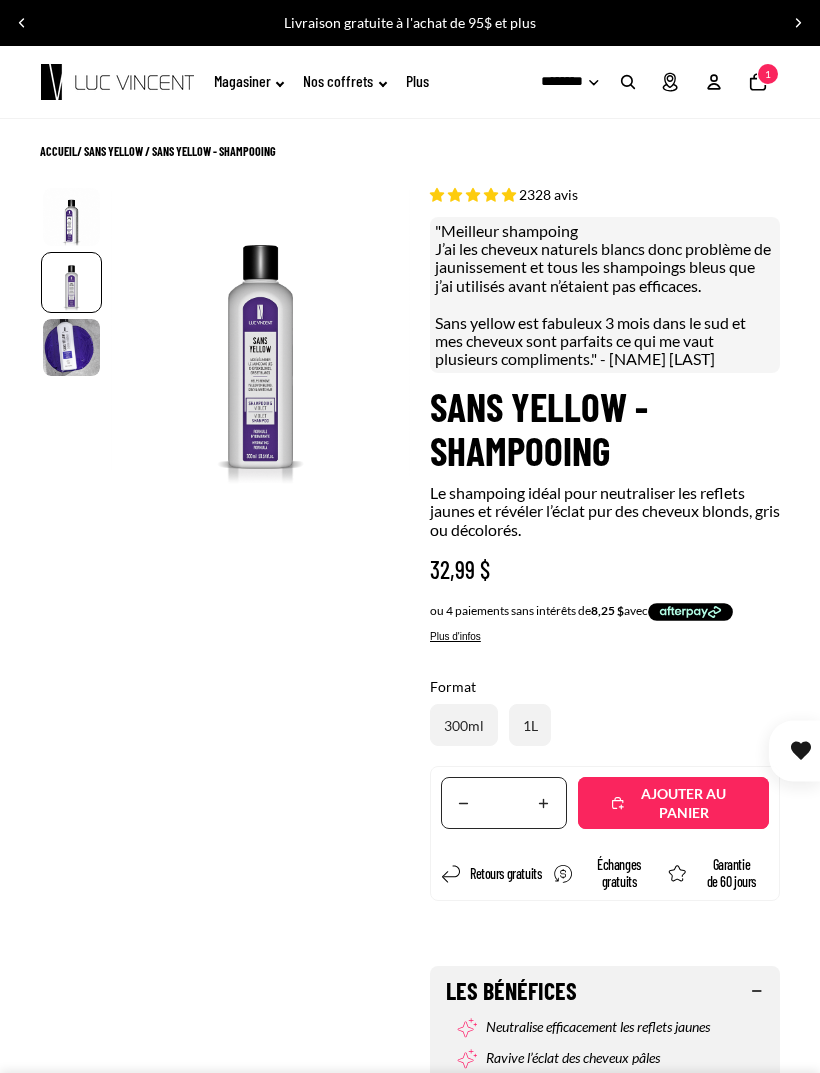scroll, scrollTop: 0, scrollLeft: 299, axis: horizontal 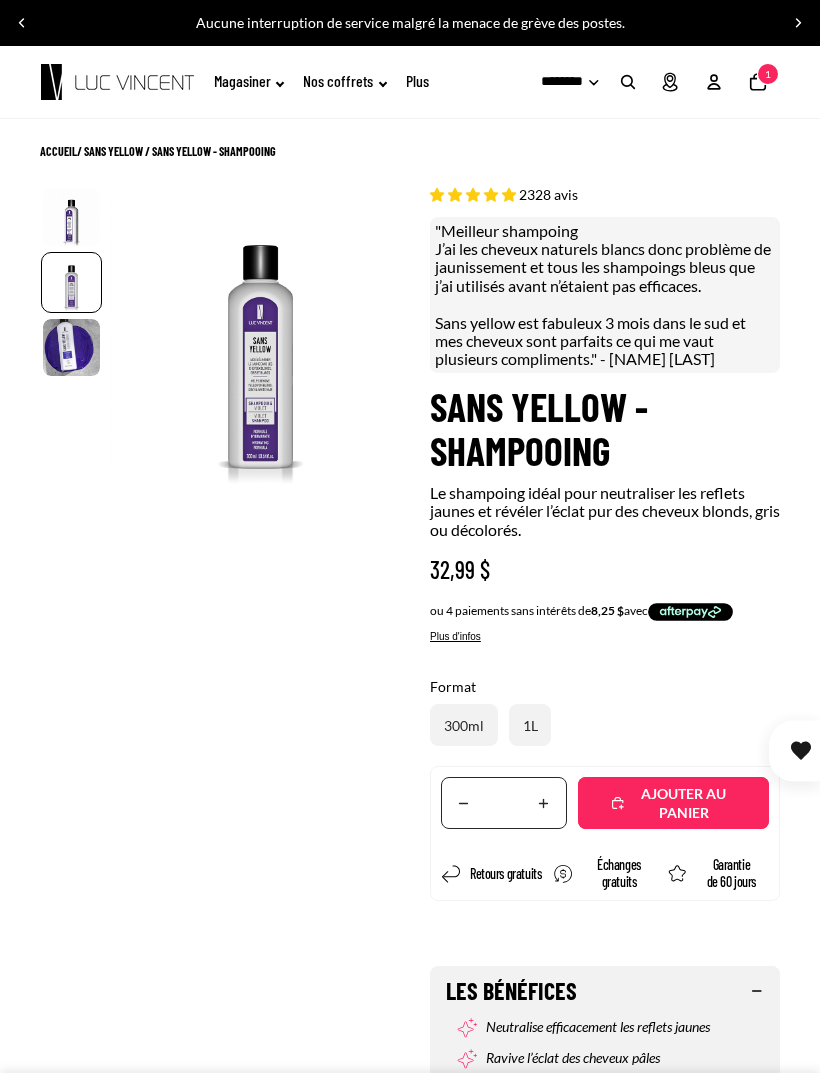 click on "Magasiner" 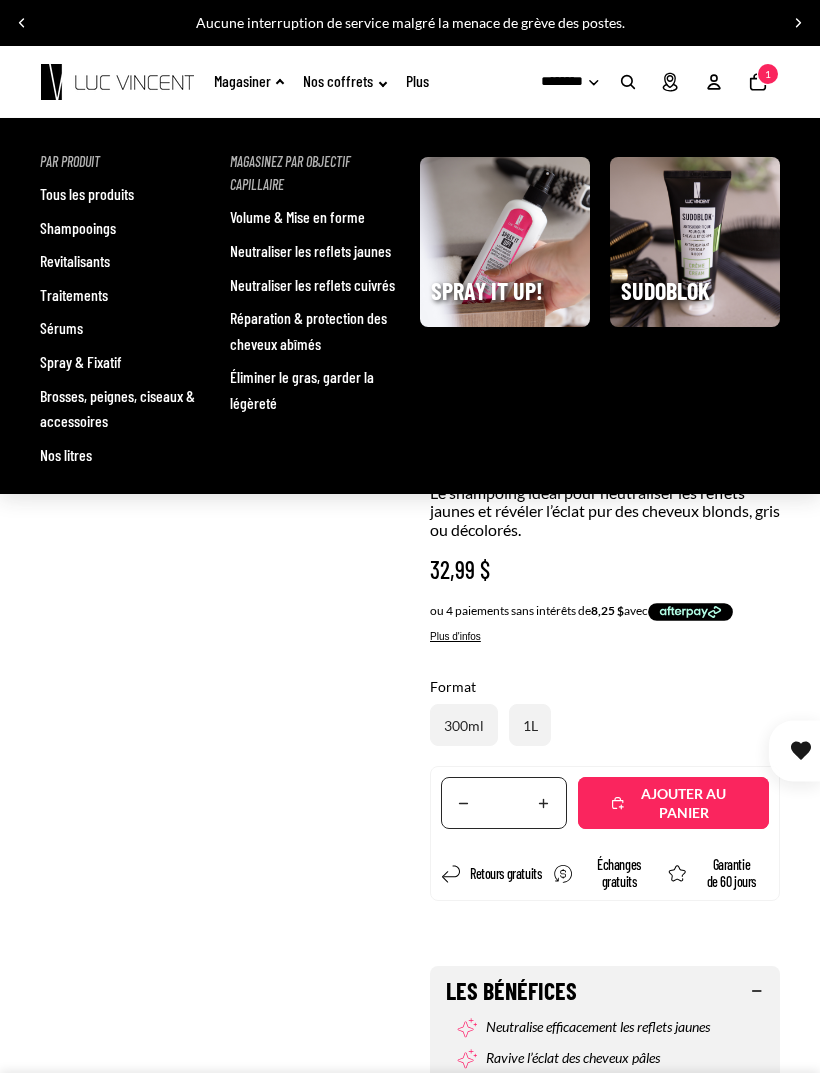 click on "Revitalisants" at bounding box center [75, 261] 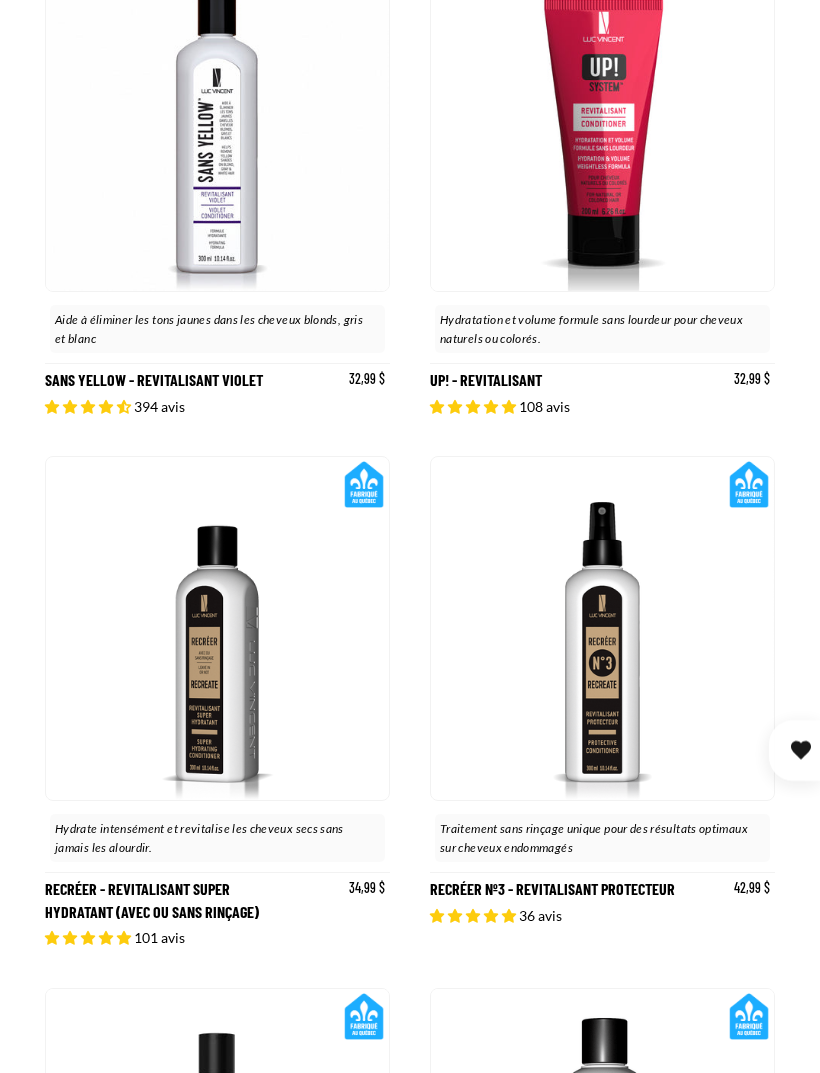 scroll, scrollTop: 411, scrollLeft: 0, axis: vertical 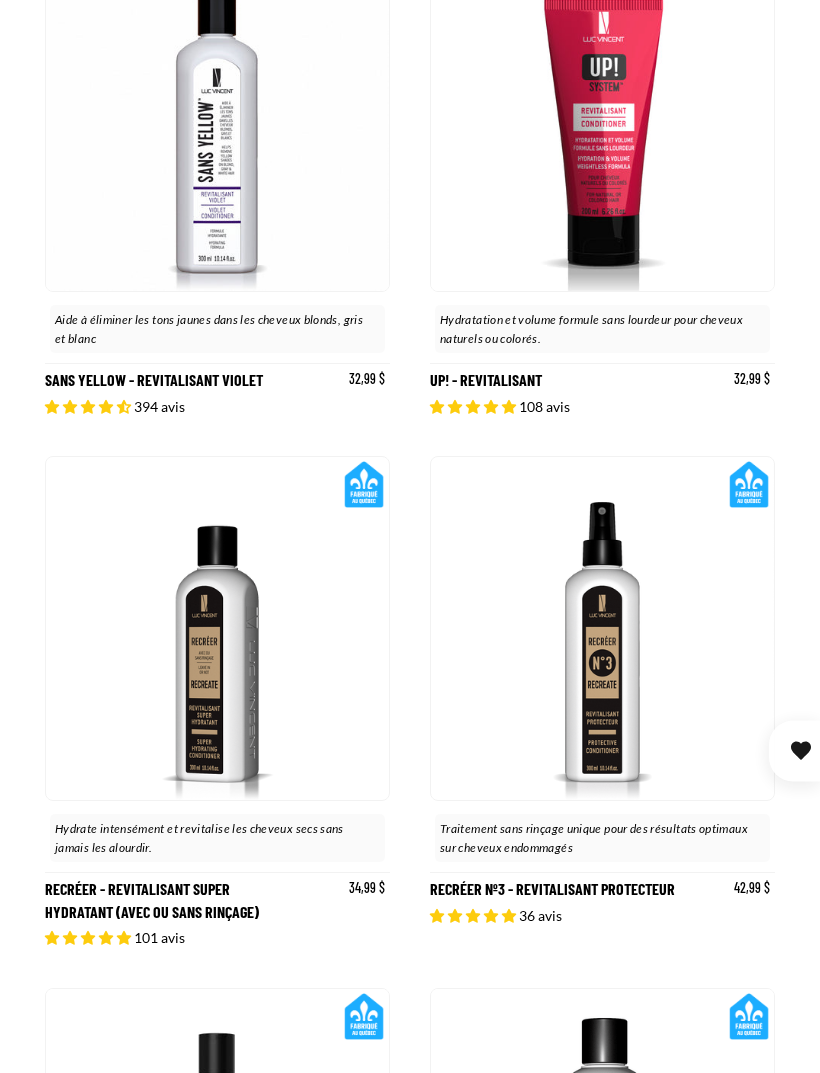 click on "Recréer - Revitalisant Super Hydratant (Avec ou sans rinçage)" at bounding box center [217, 702] 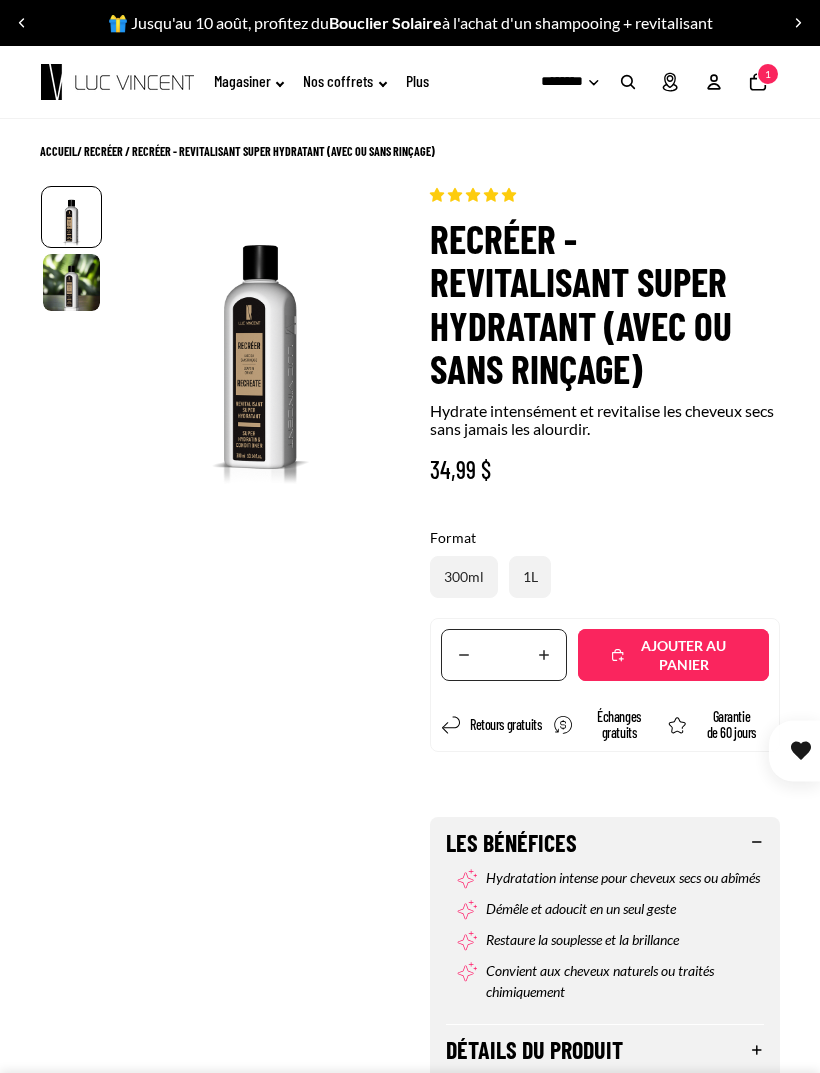 scroll, scrollTop: 0, scrollLeft: 0, axis: both 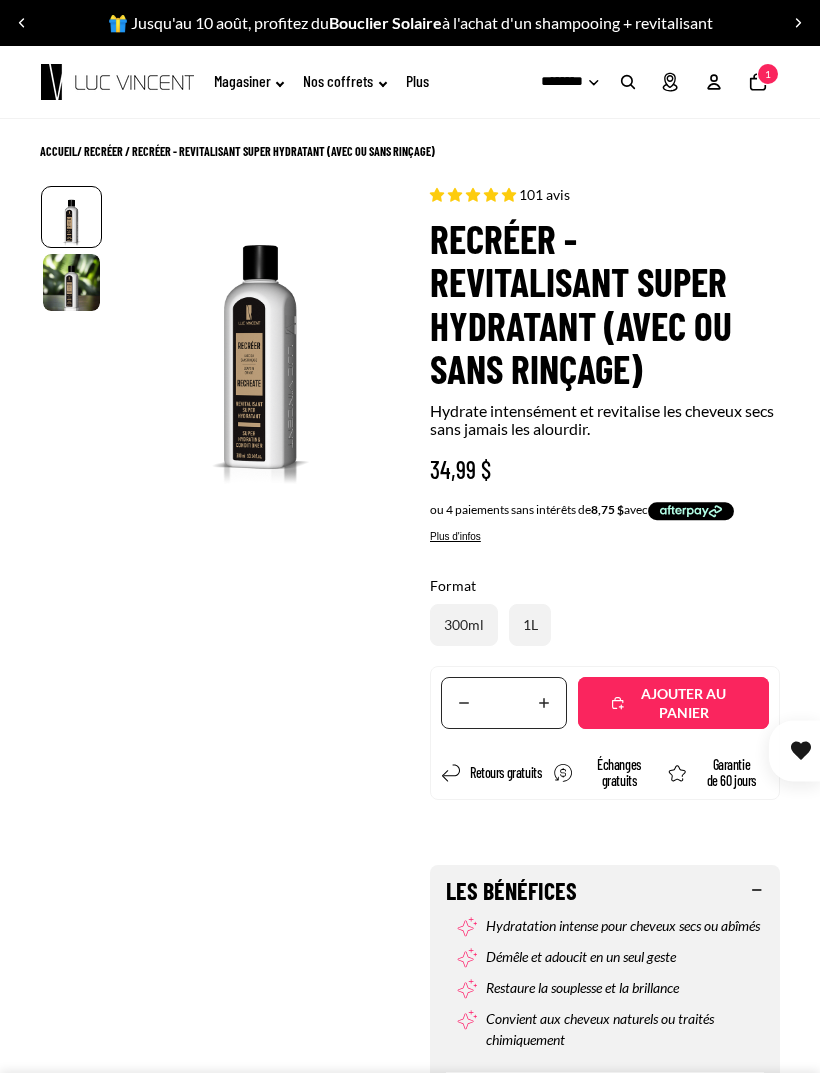 click on "Ajouté" at bounding box center [673, 703] 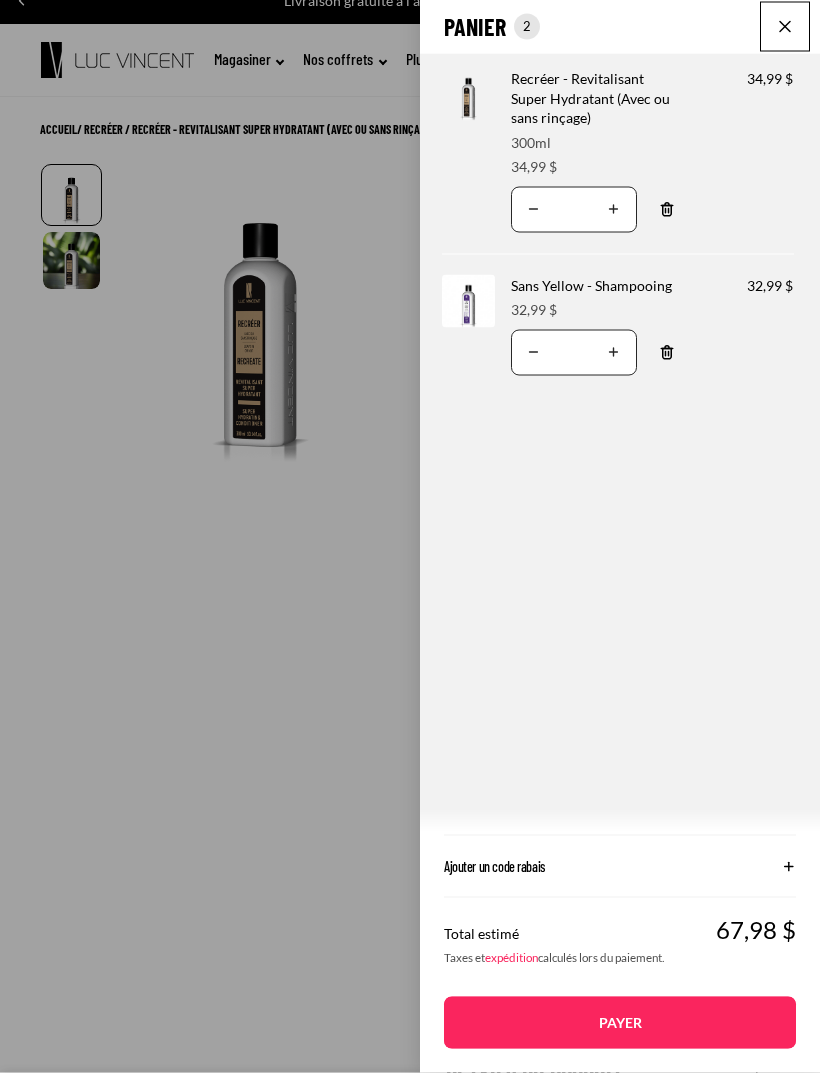 scroll, scrollTop: 0, scrollLeft: 0, axis: both 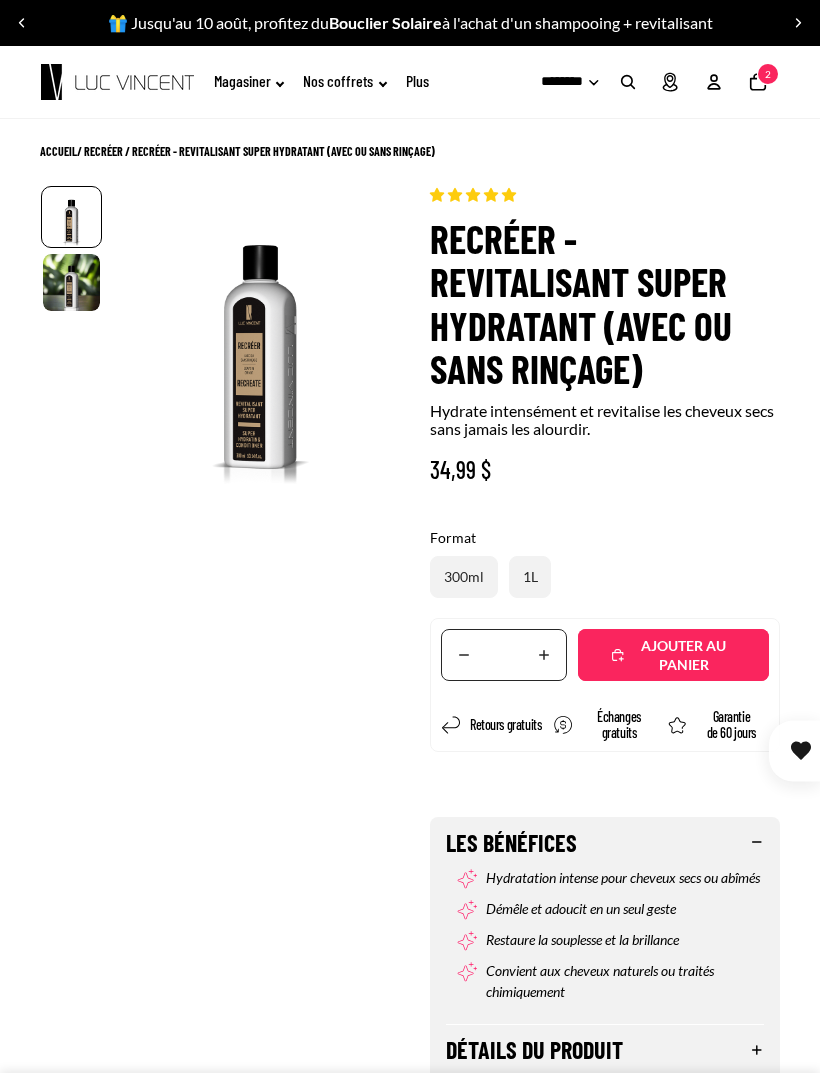 select on "**********" 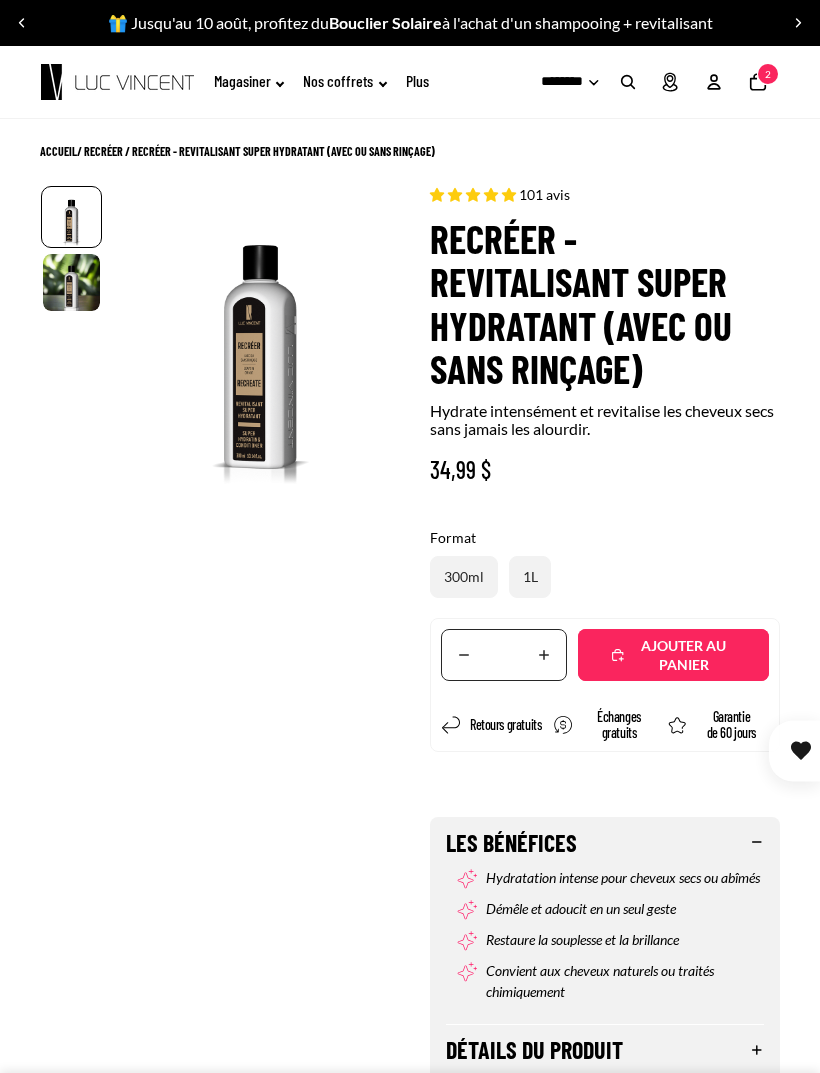 scroll, scrollTop: 0, scrollLeft: 226, axis: horizontal 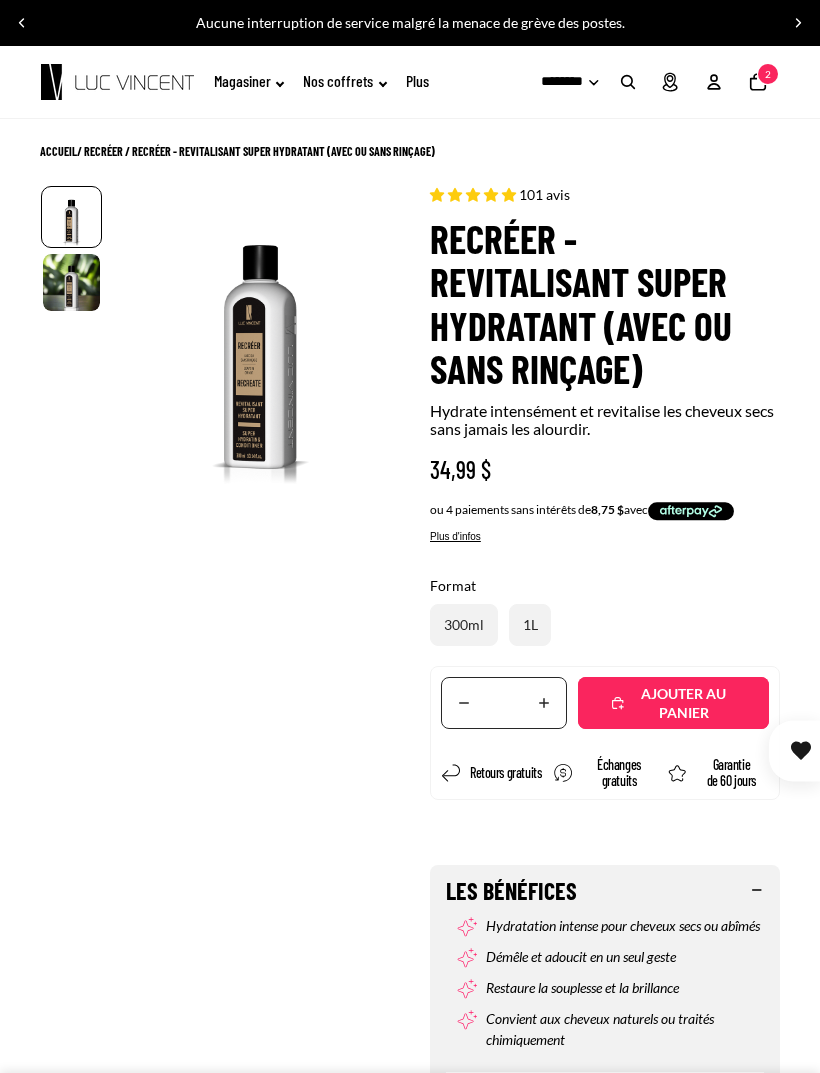 click 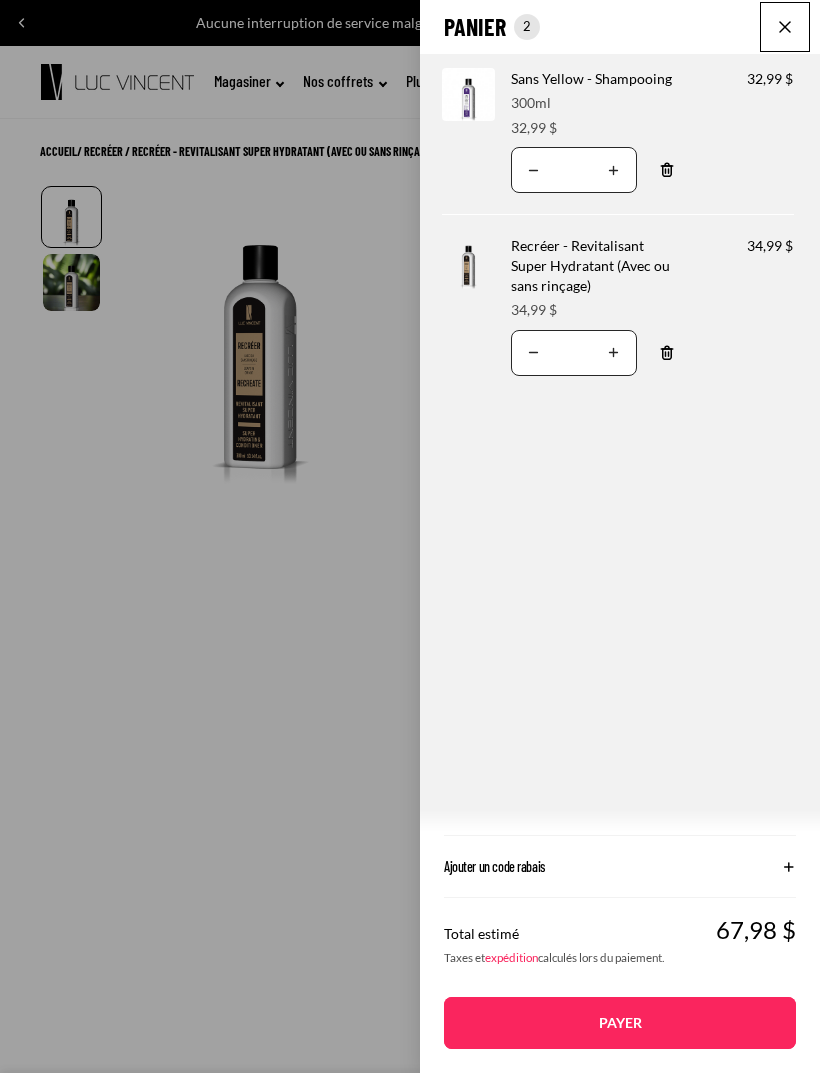 click on "Sans Yellow - Shampooing" at bounding box center [591, 78] 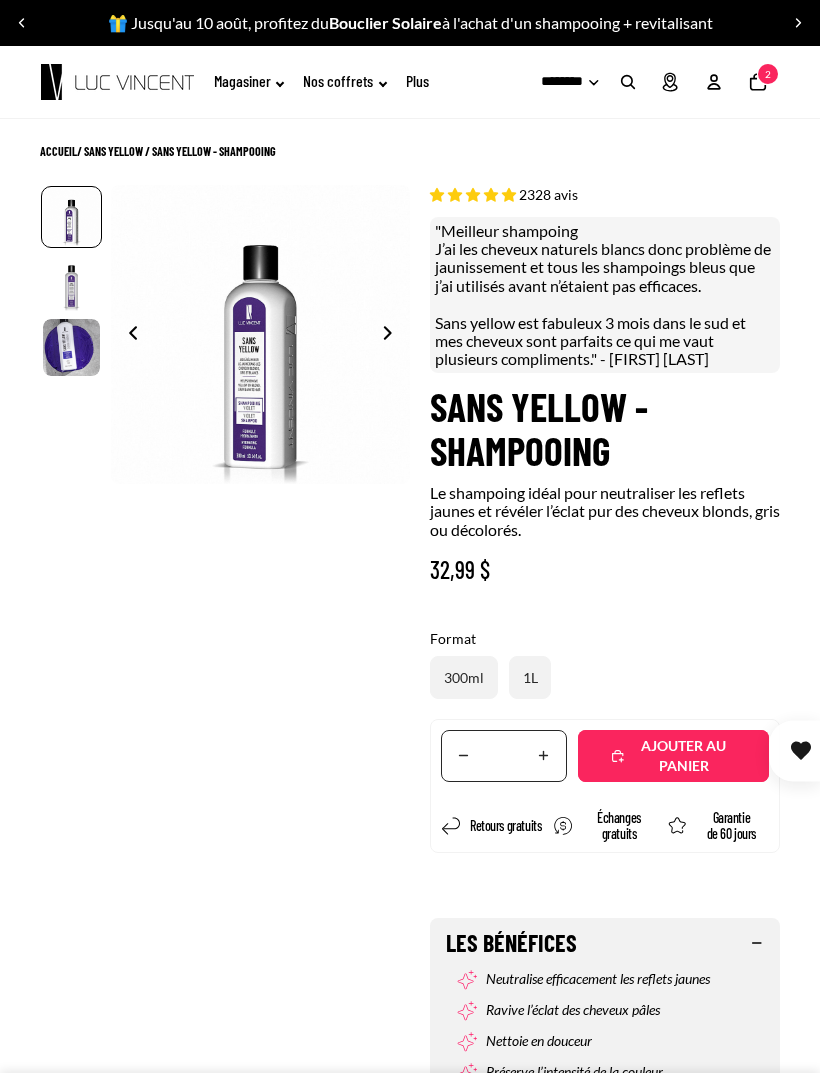scroll, scrollTop: 0, scrollLeft: 0, axis: both 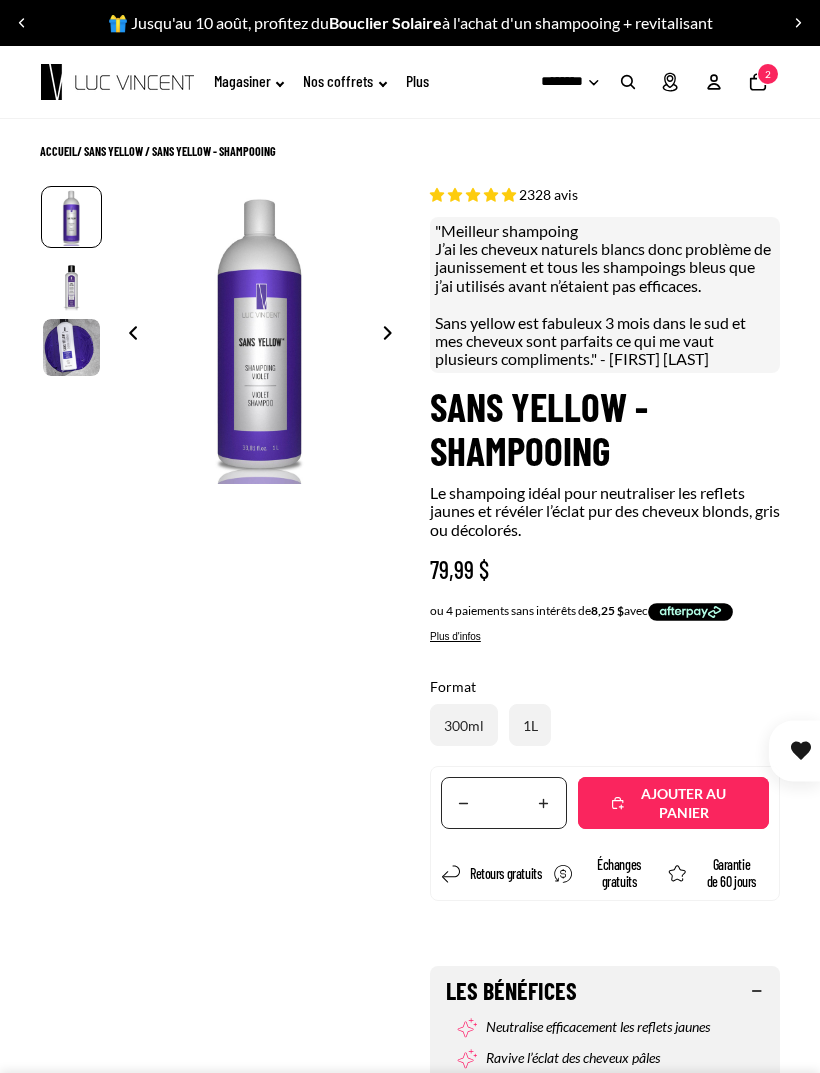 click on "Ajouté" at bounding box center (673, 803) 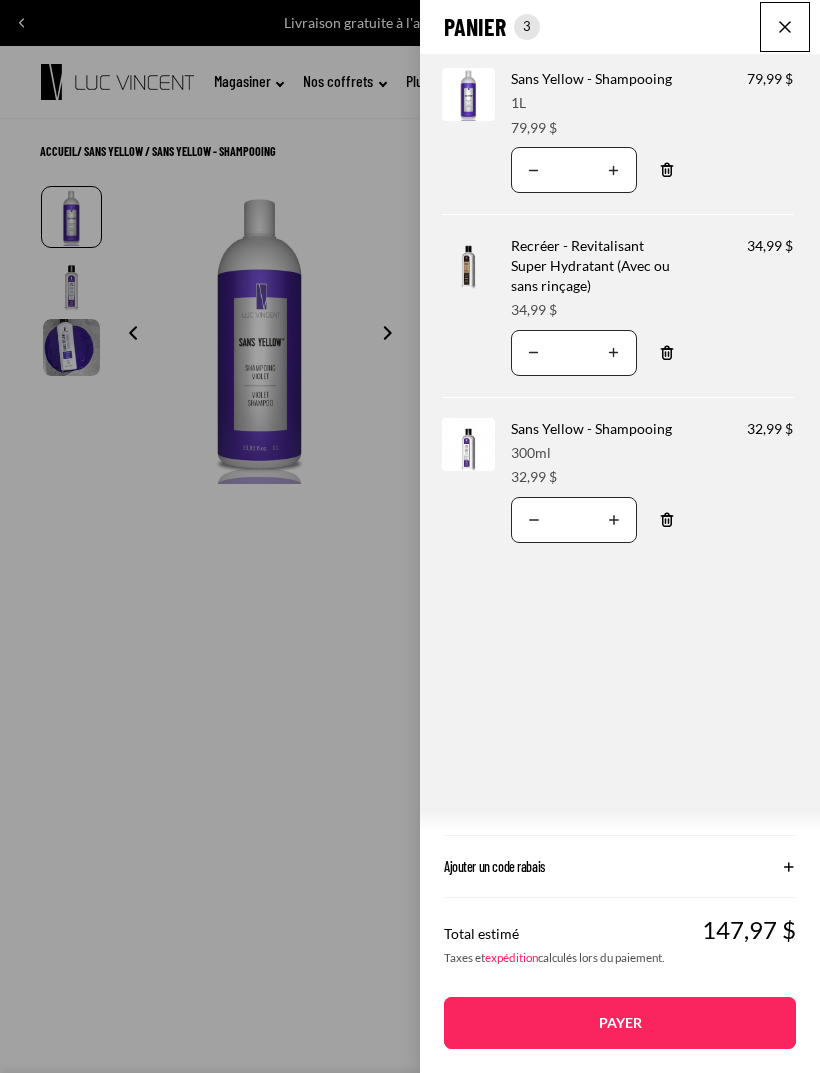 click 